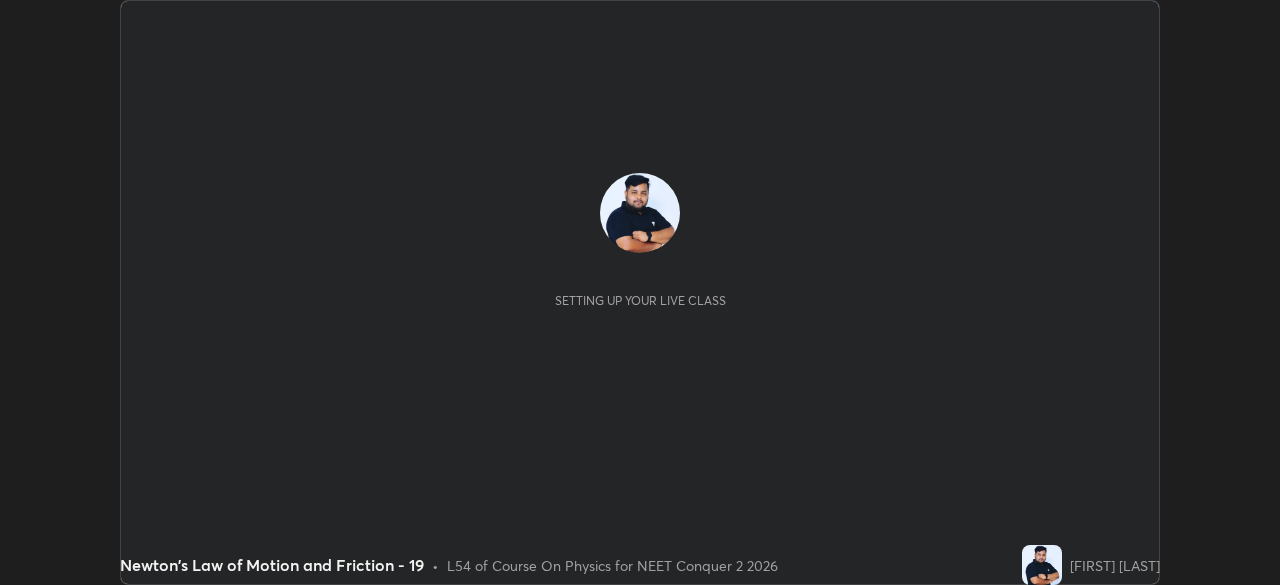 scroll, scrollTop: 0, scrollLeft: 0, axis: both 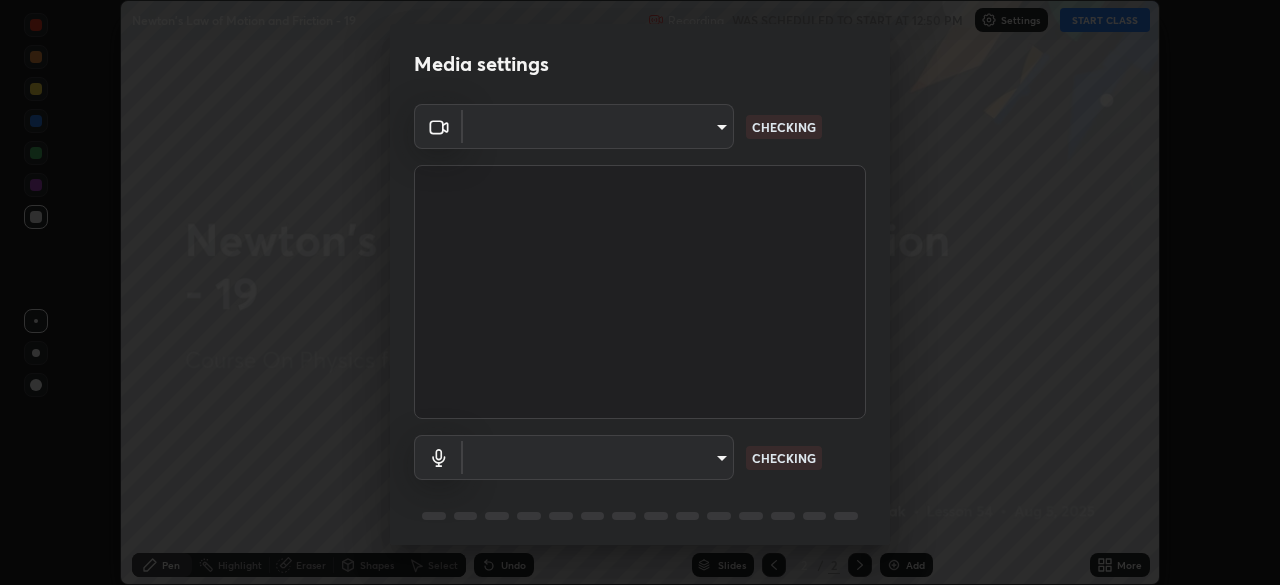 type on "1170694498857cb11788a0b7ae79d5cf1e08a6c331eb8d7031f90166f8fae325" 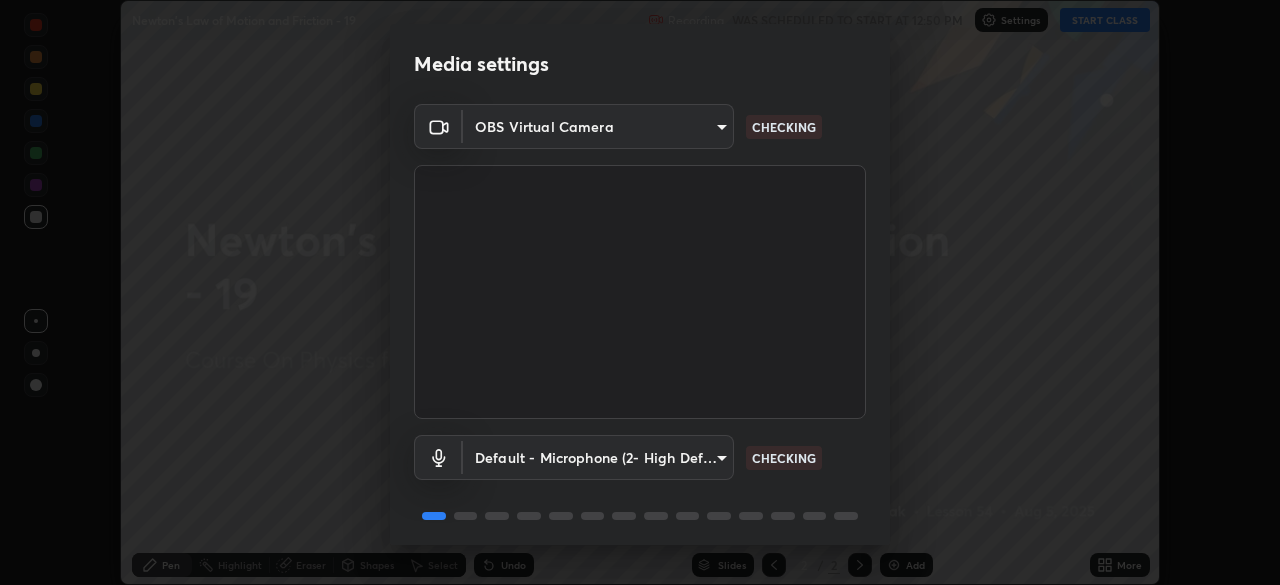 scroll, scrollTop: 71, scrollLeft: 0, axis: vertical 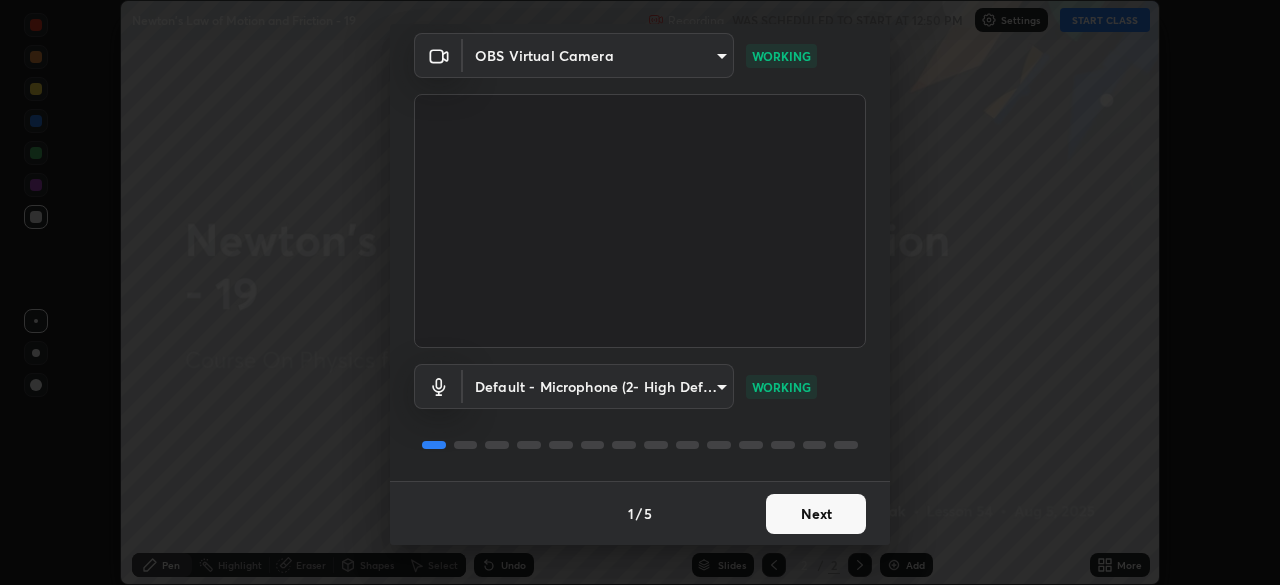click on "Next" at bounding box center (816, 514) 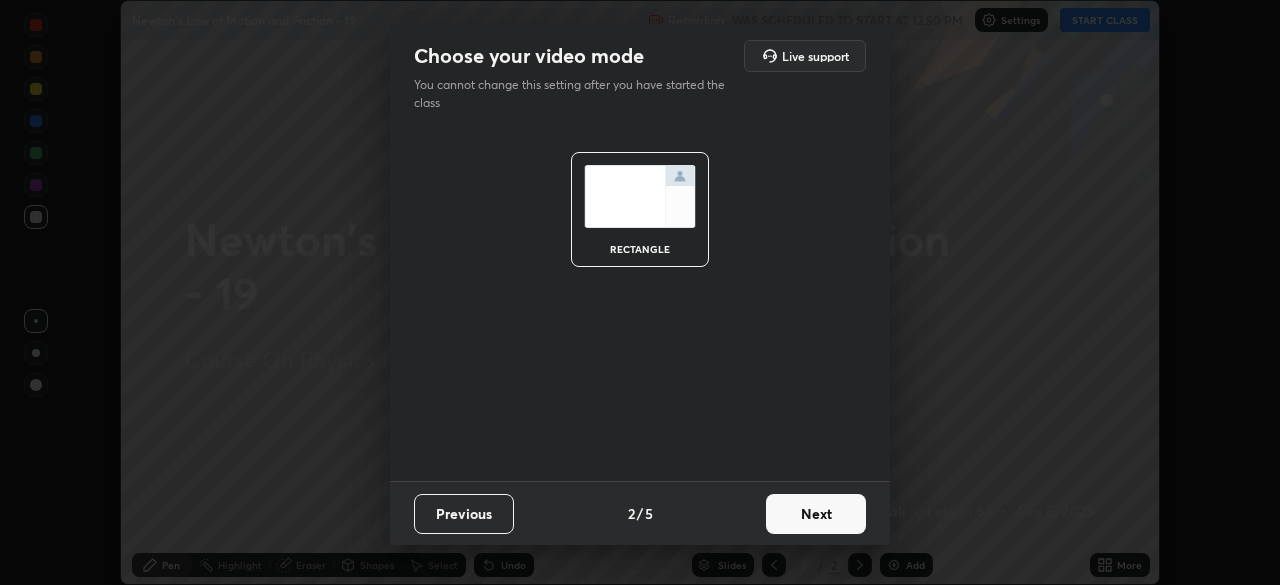 scroll, scrollTop: 0, scrollLeft: 0, axis: both 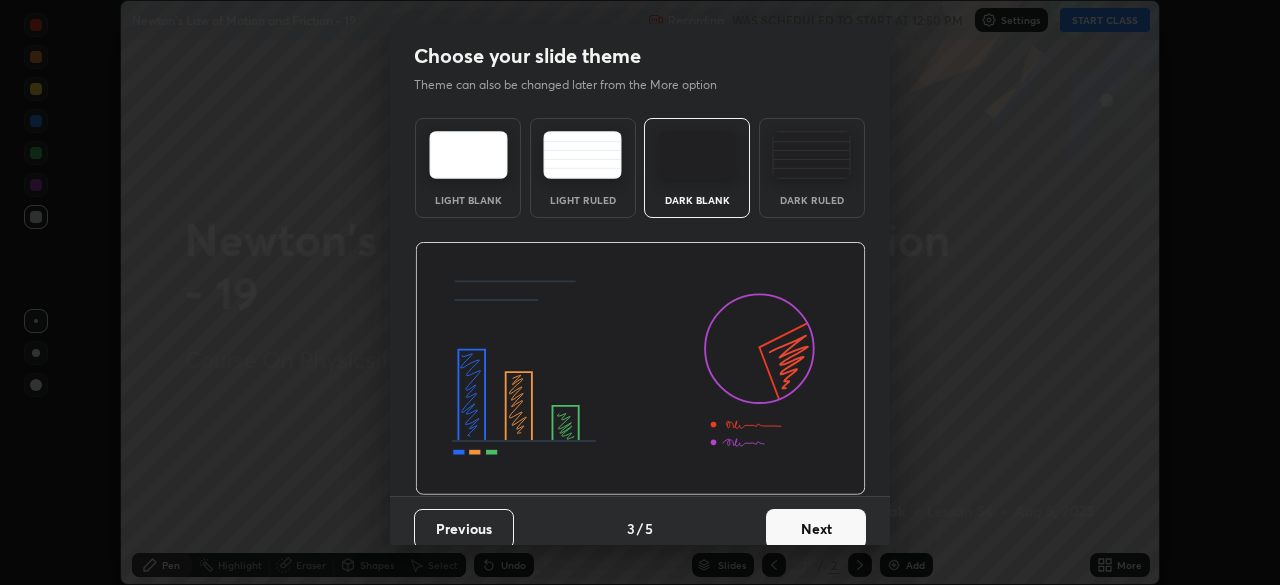 click on "Next" at bounding box center (816, 529) 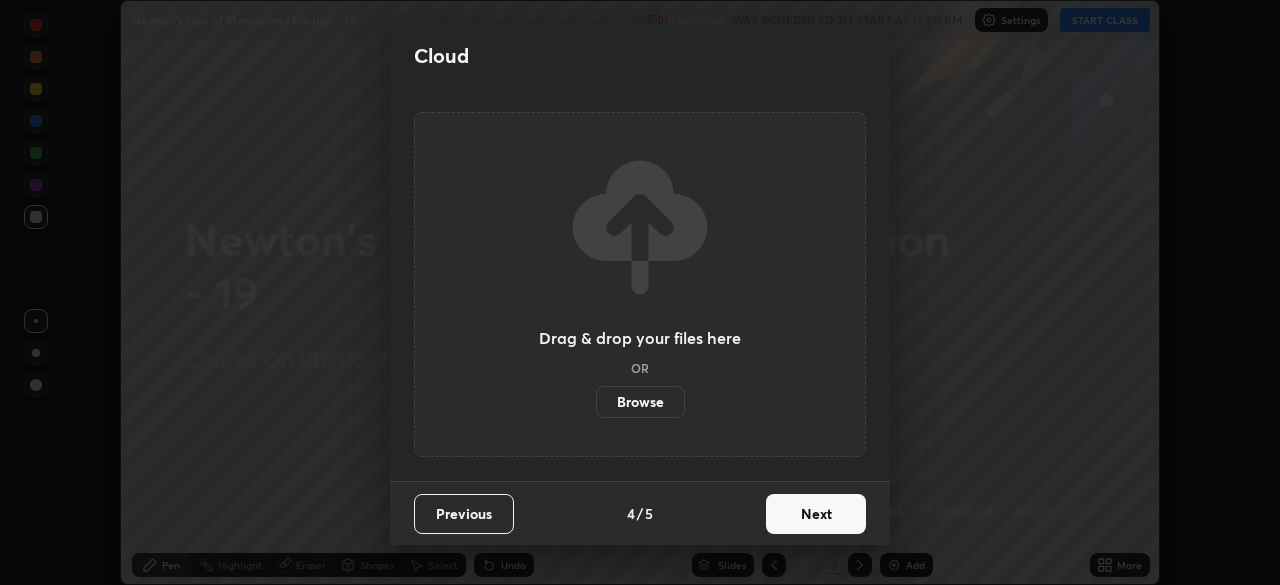 click on "Next" at bounding box center [816, 514] 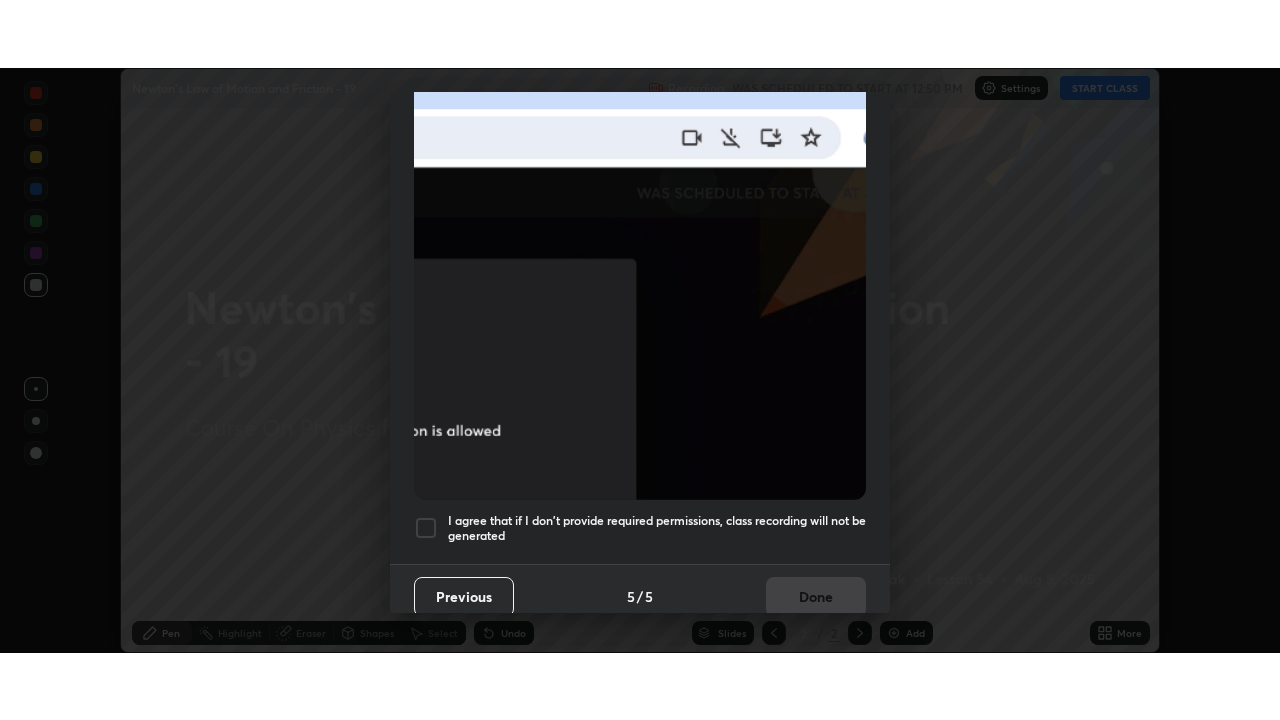 scroll, scrollTop: 479, scrollLeft: 0, axis: vertical 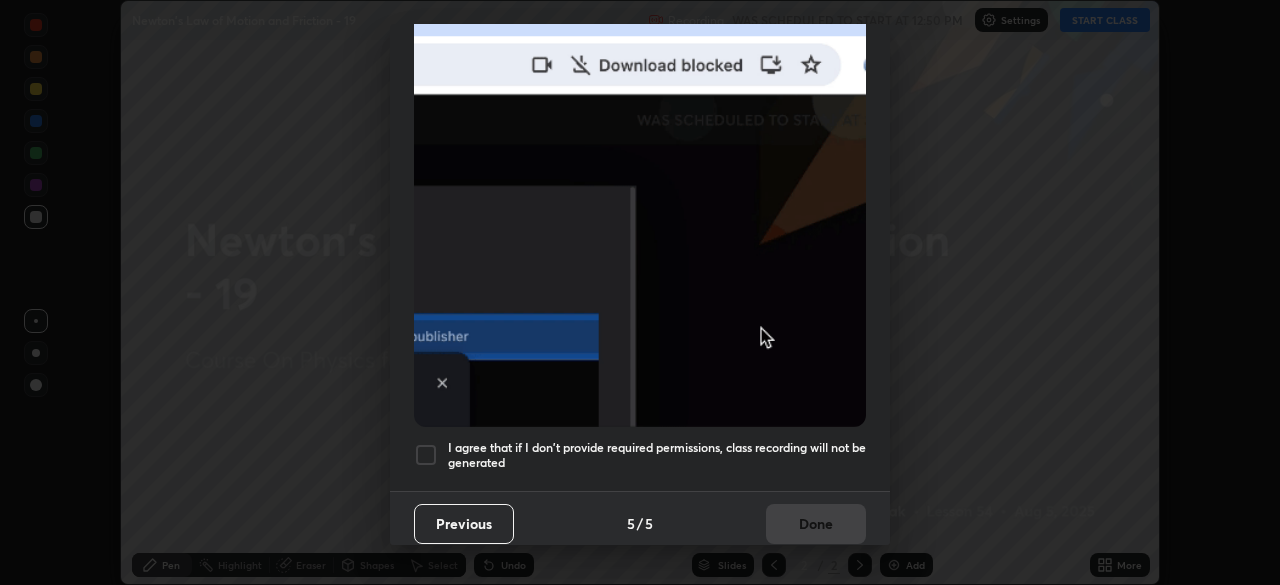 click on "I agree that if I don't provide required permissions, class recording will not be generated" at bounding box center (657, 455) 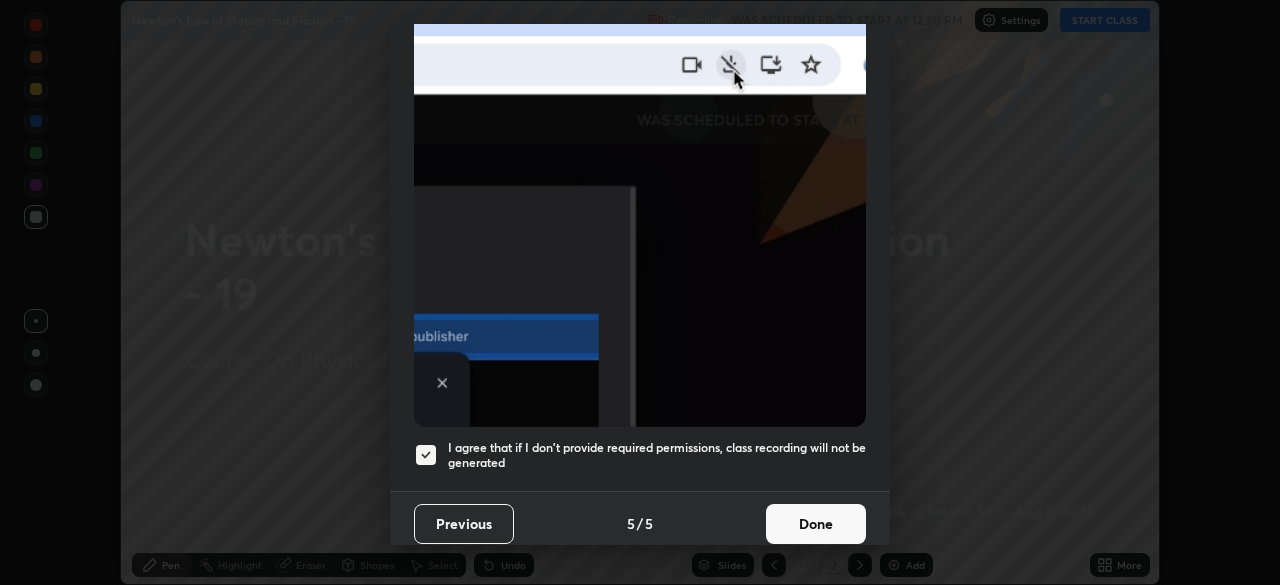 click on "Done" at bounding box center [816, 524] 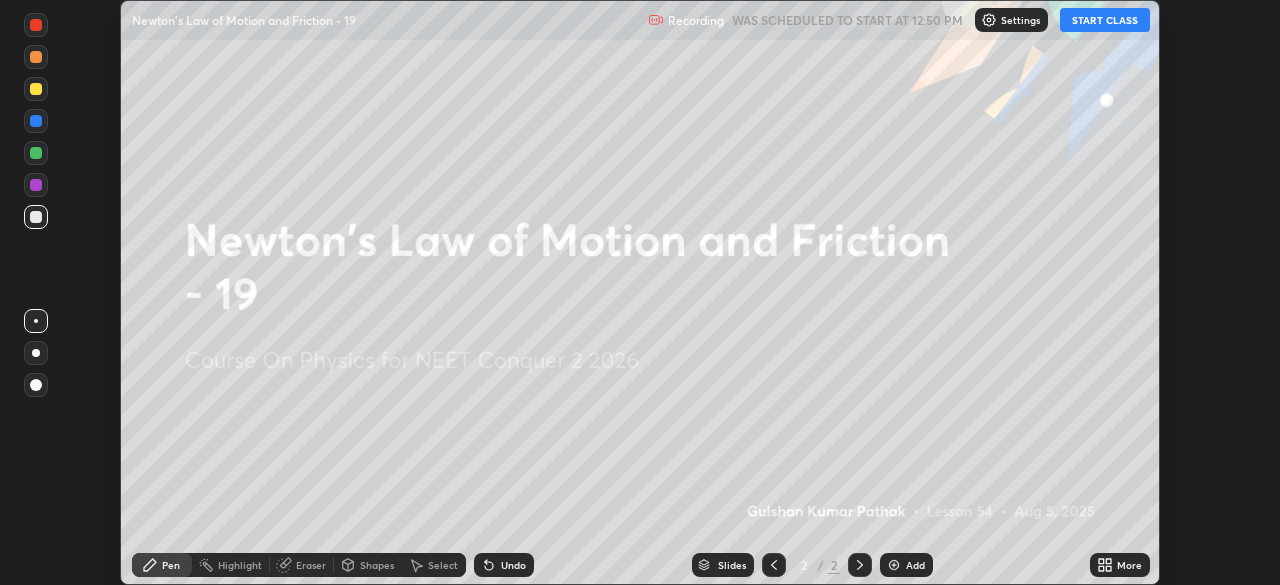 click 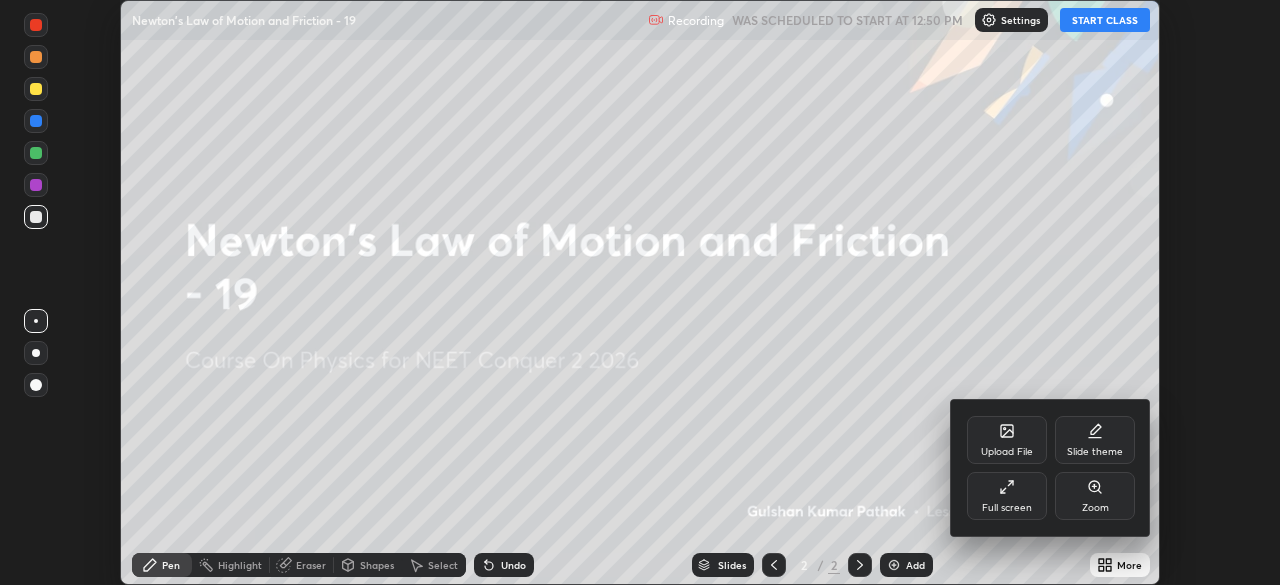 click 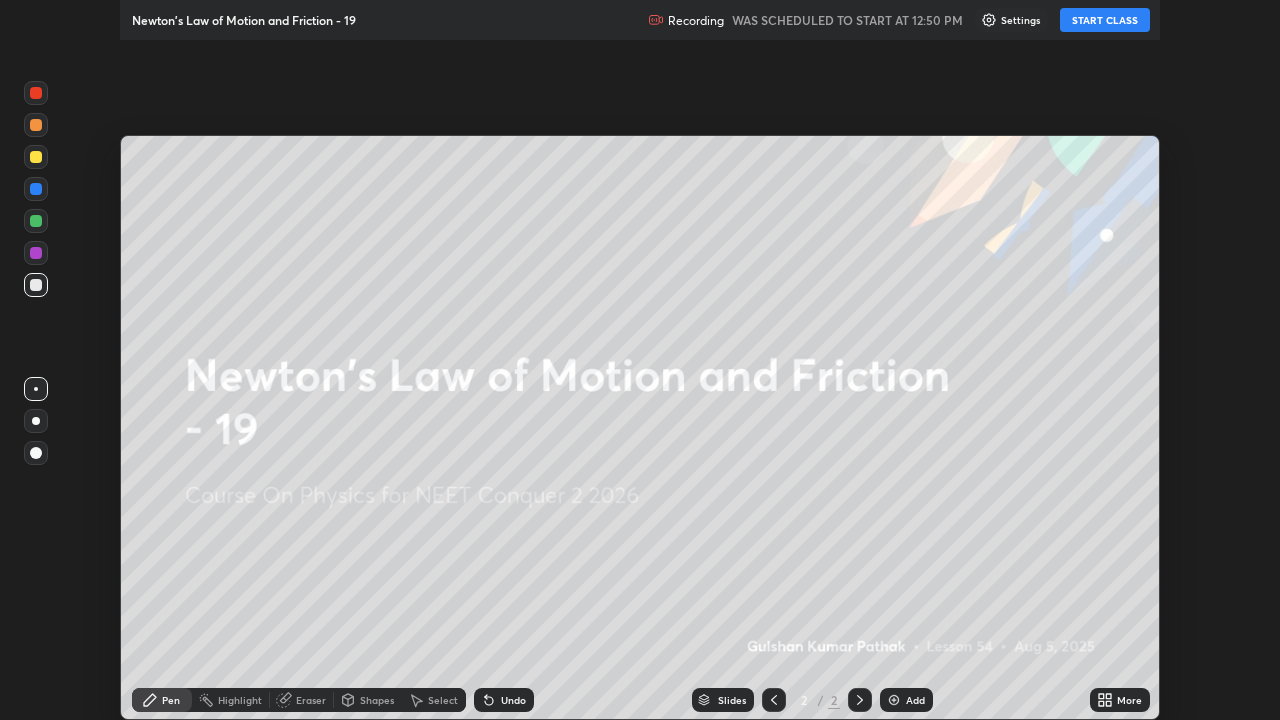 scroll, scrollTop: 99280, scrollLeft: 98720, axis: both 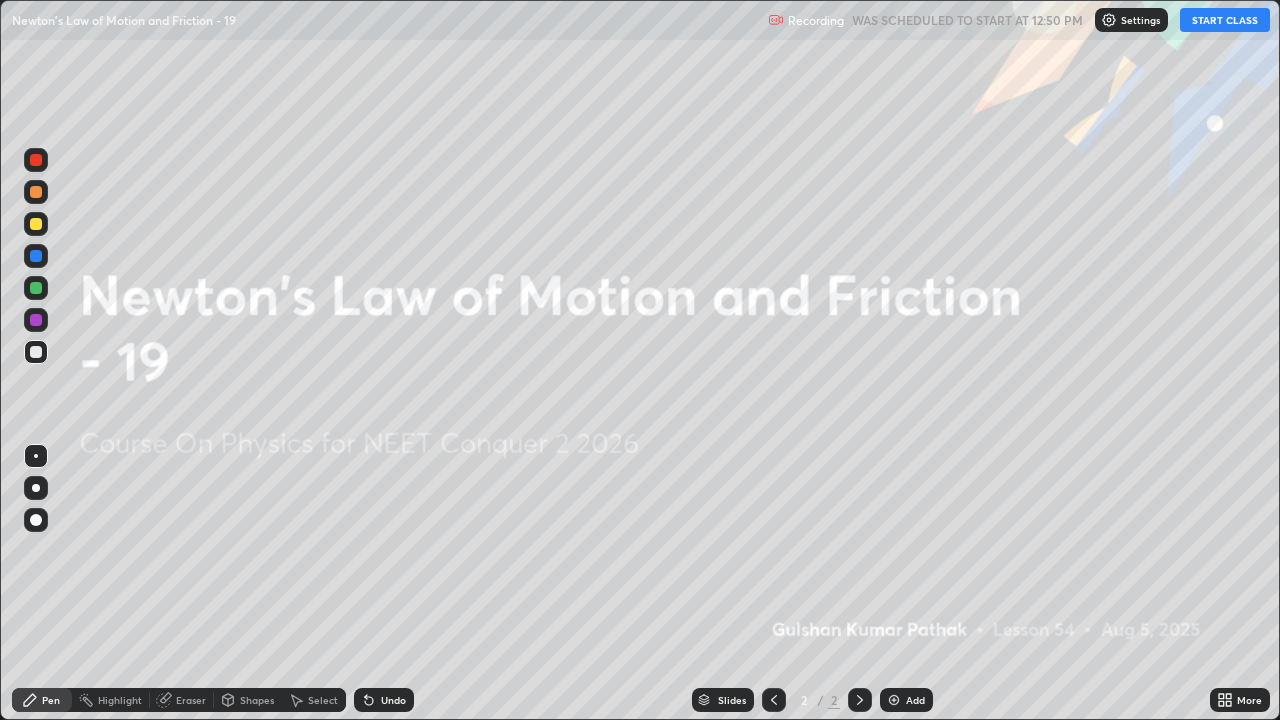 click on "START CLASS" at bounding box center [1225, 20] 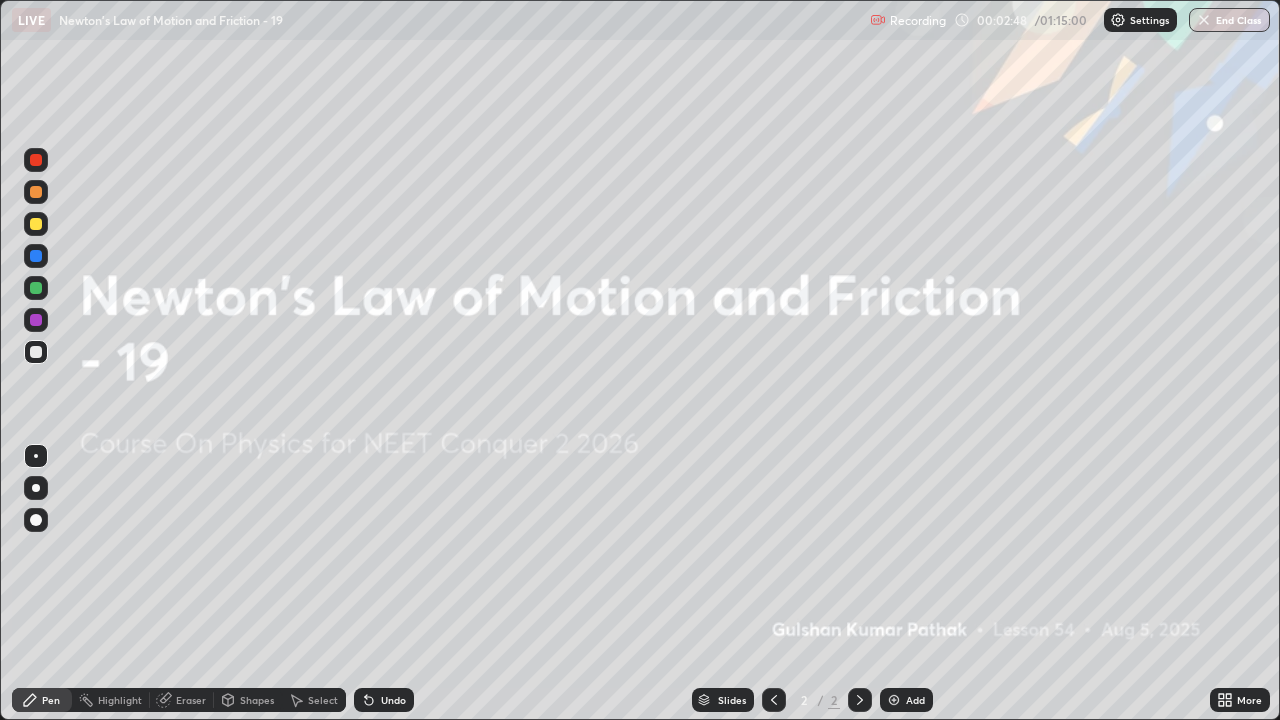 click on "Add" at bounding box center [915, 700] 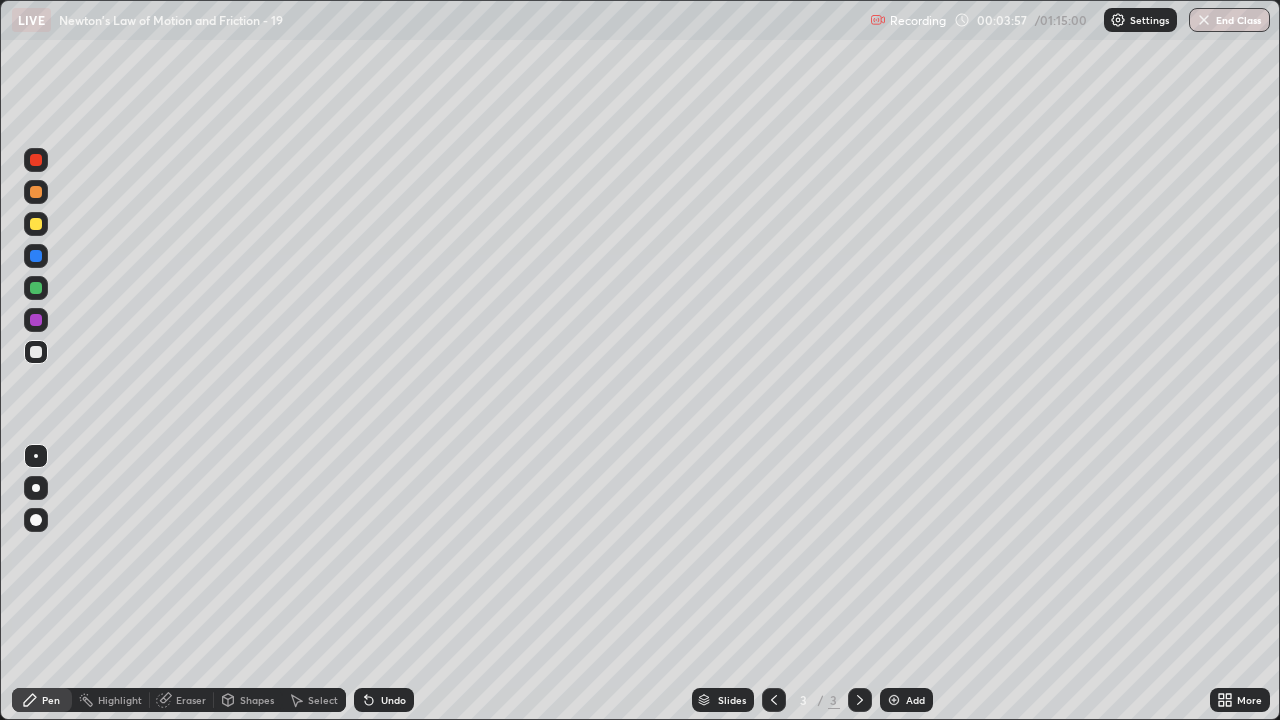 click on "Pen" at bounding box center [42, 700] 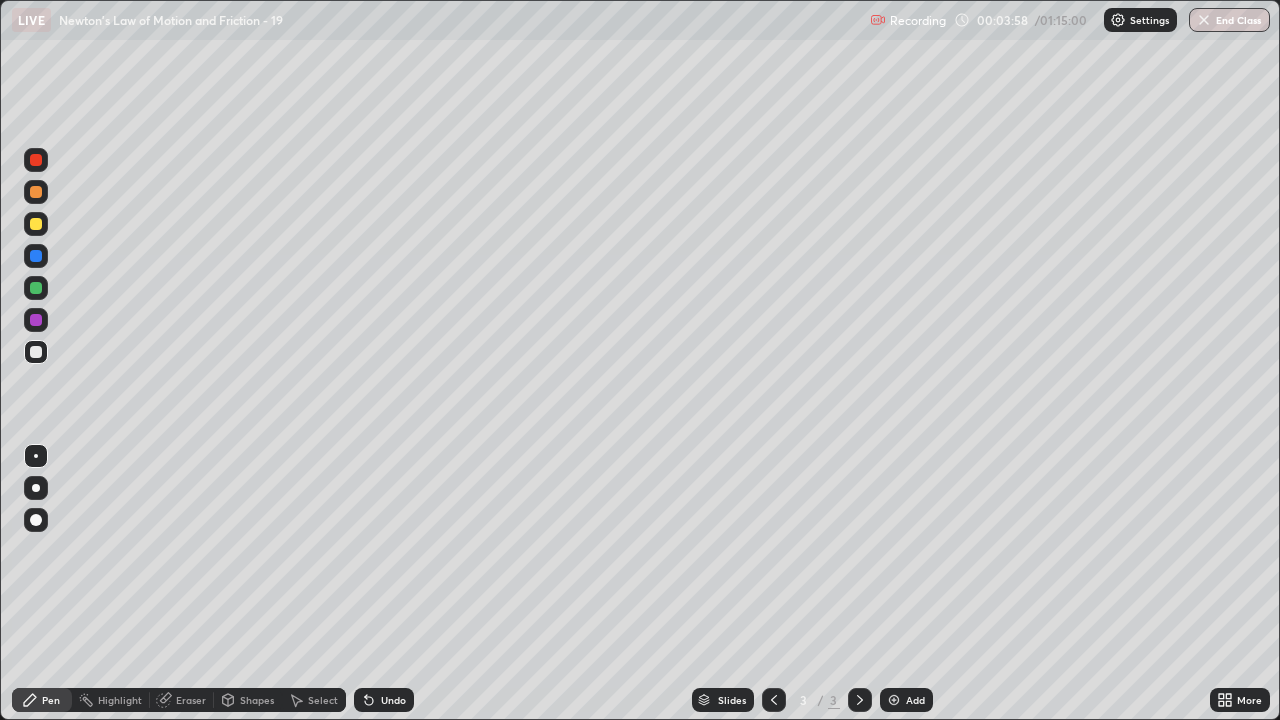 click at bounding box center (36, 520) 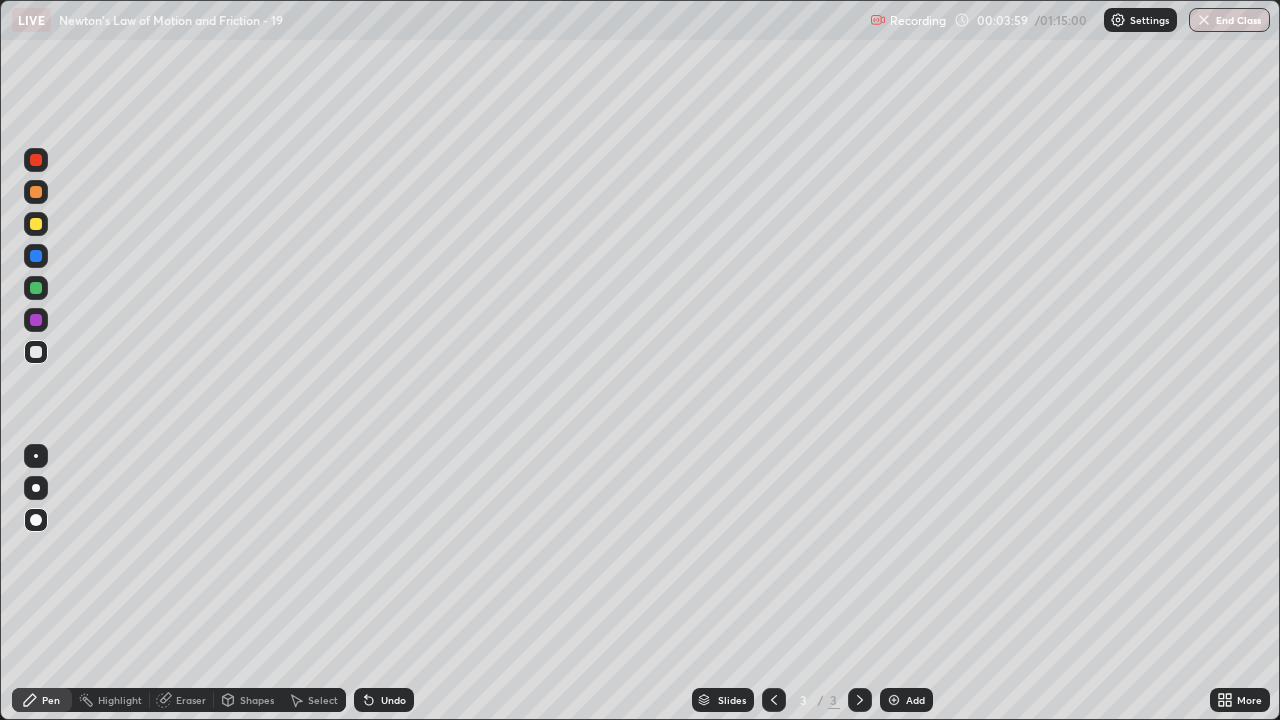 click on "Shapes" at bounding box center (257, 700) 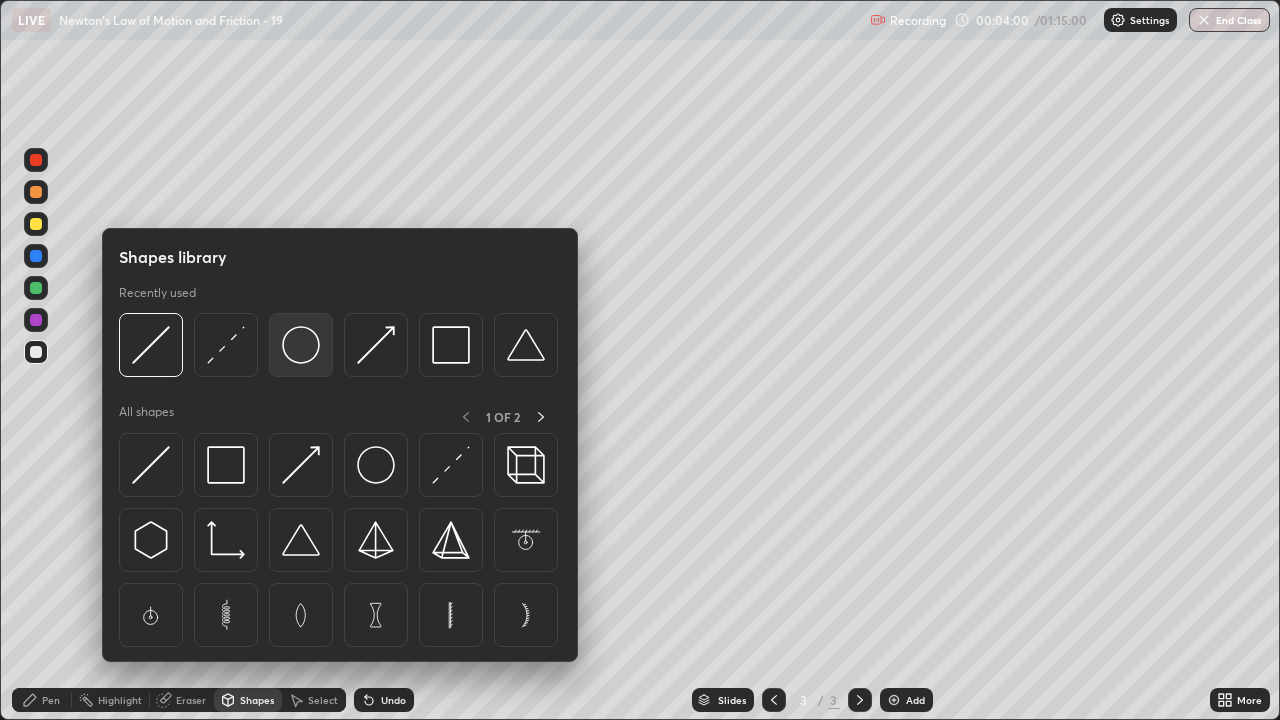 click at bounding box center [301, 345] 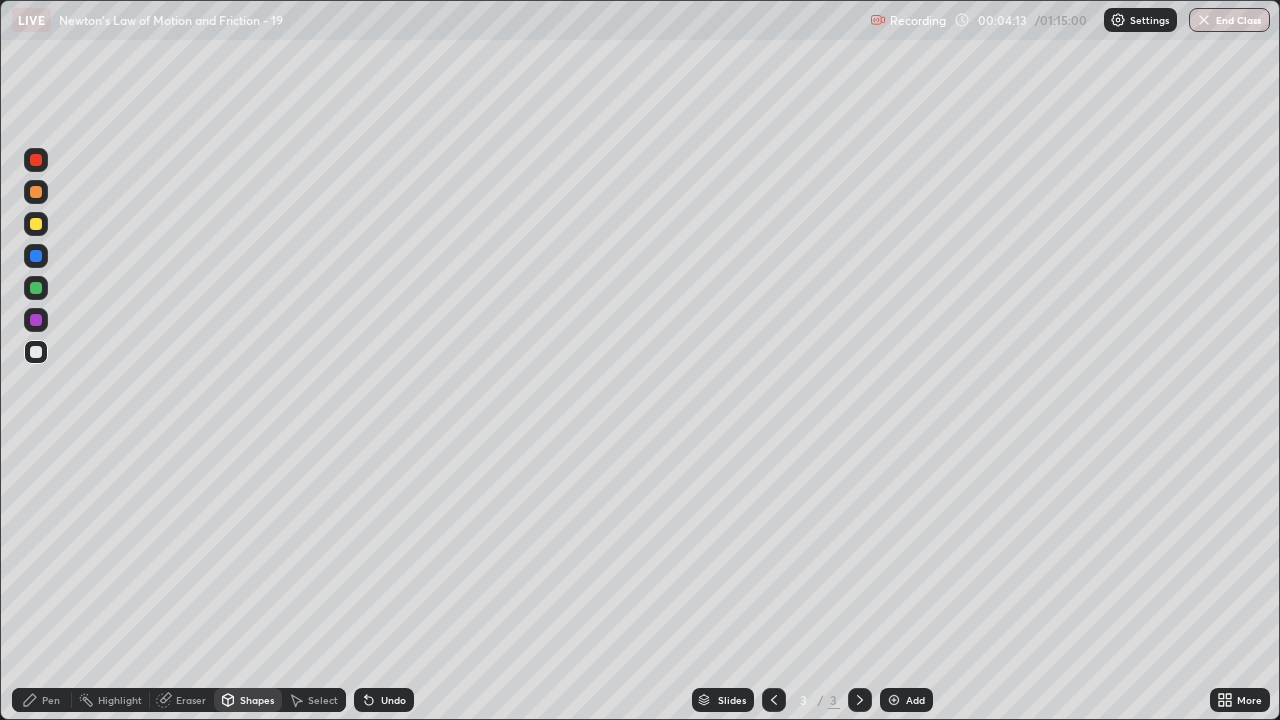 click on "Shapes" at bounding box center [257, 700] 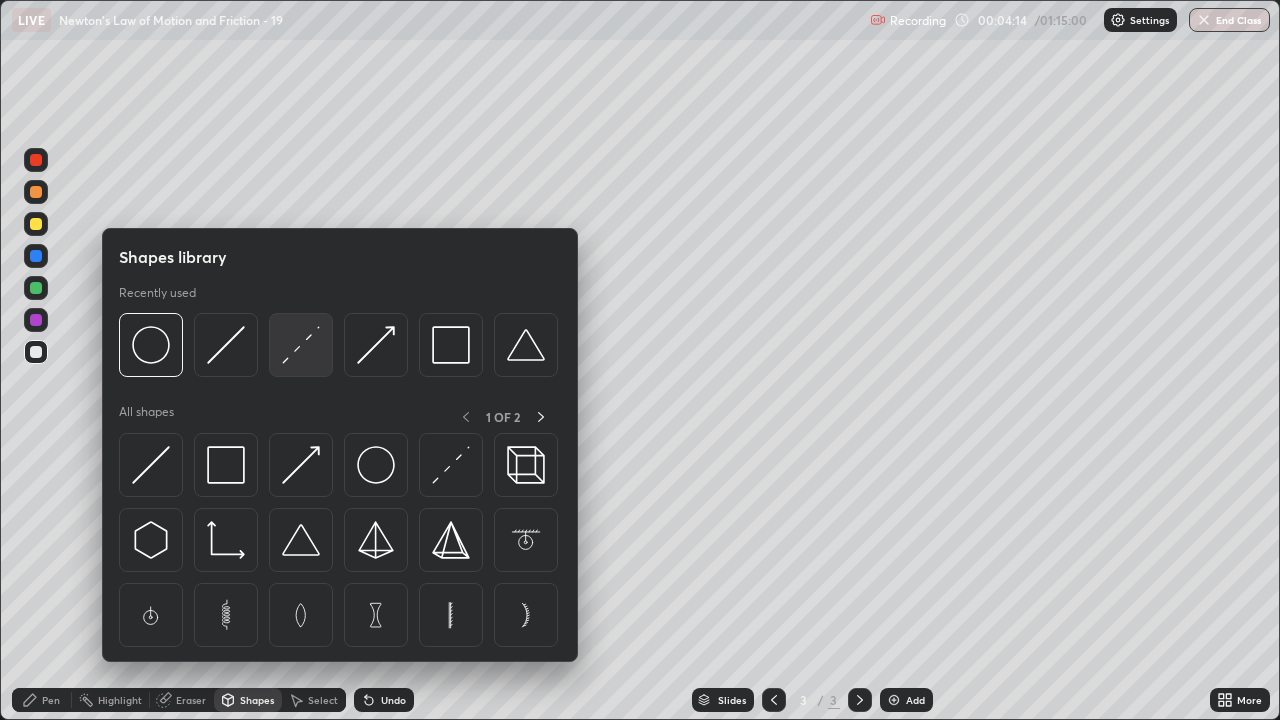 click at bounding box center [301, 345] 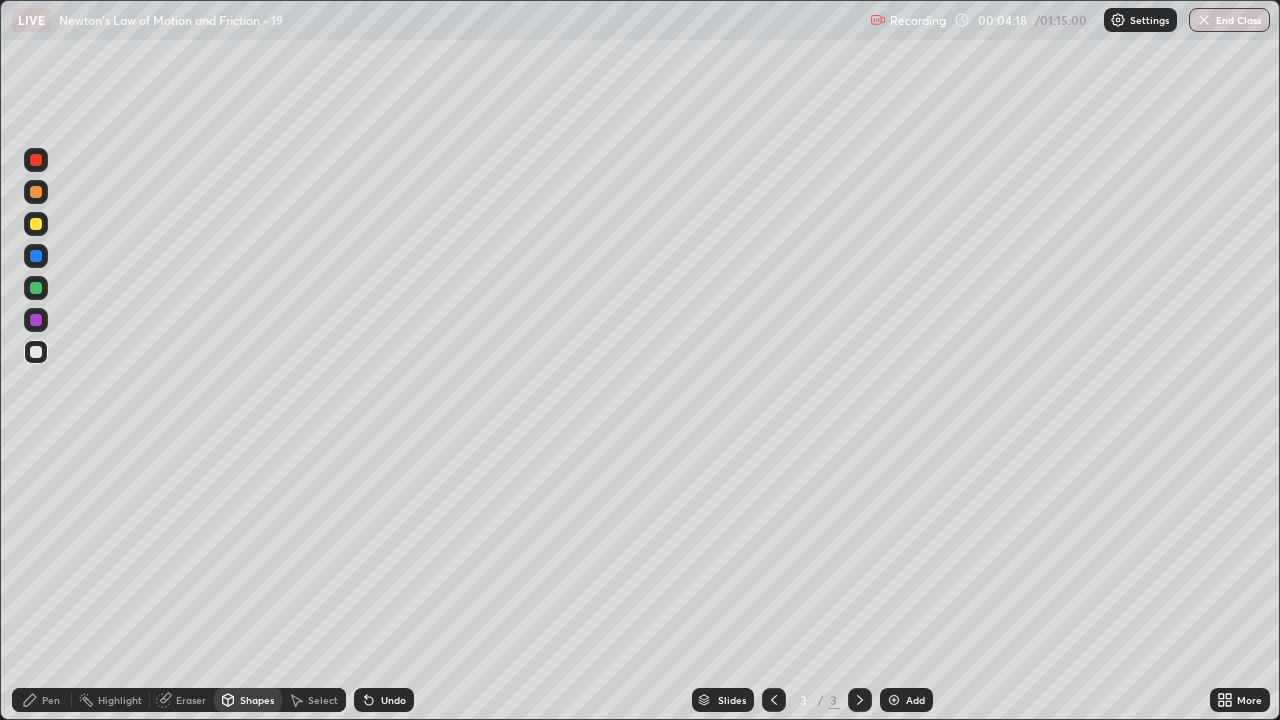 click on "Pen" at bounding box center (51, 700) 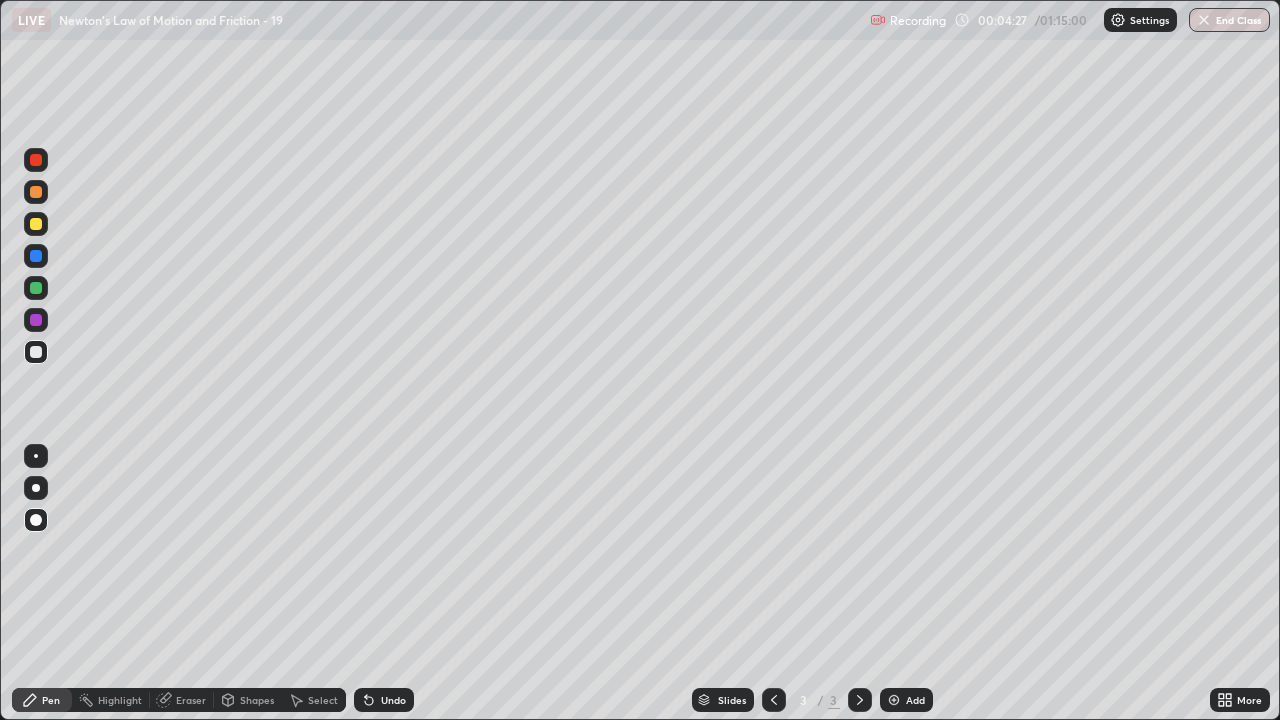 click at bounding box center (36, 320) 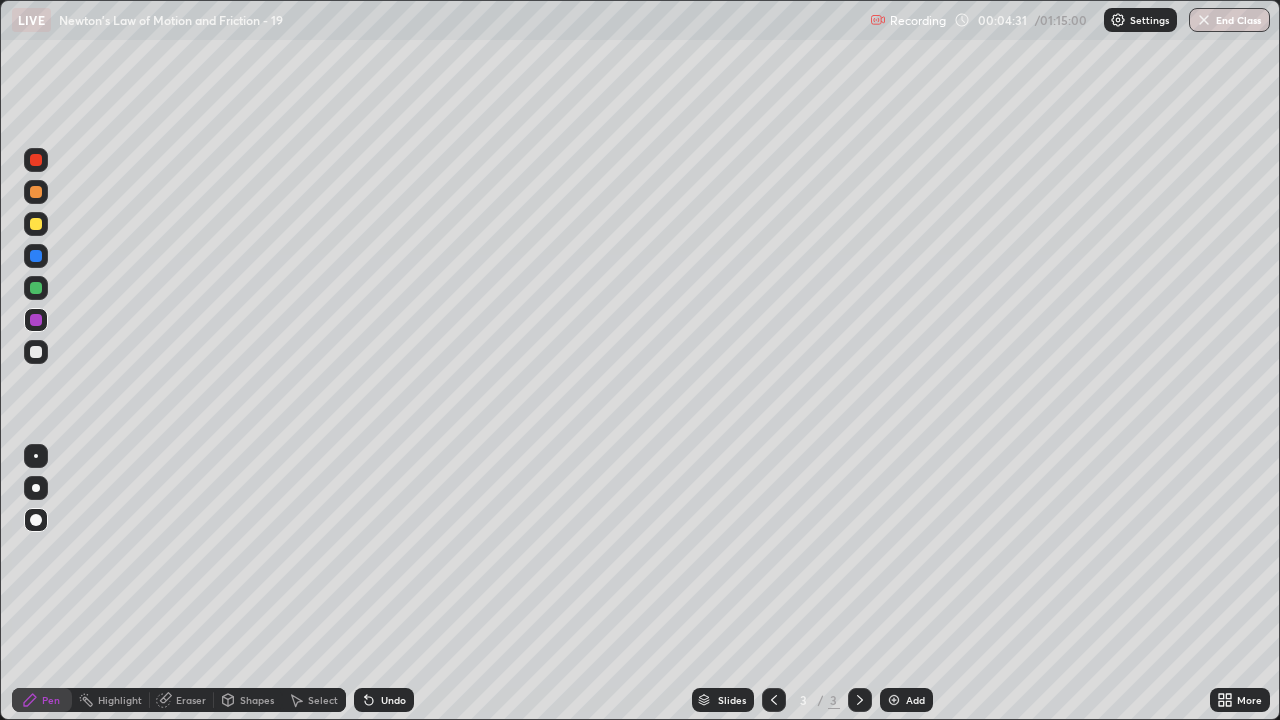 click on "Shapes" at bounding box center [248, 700] 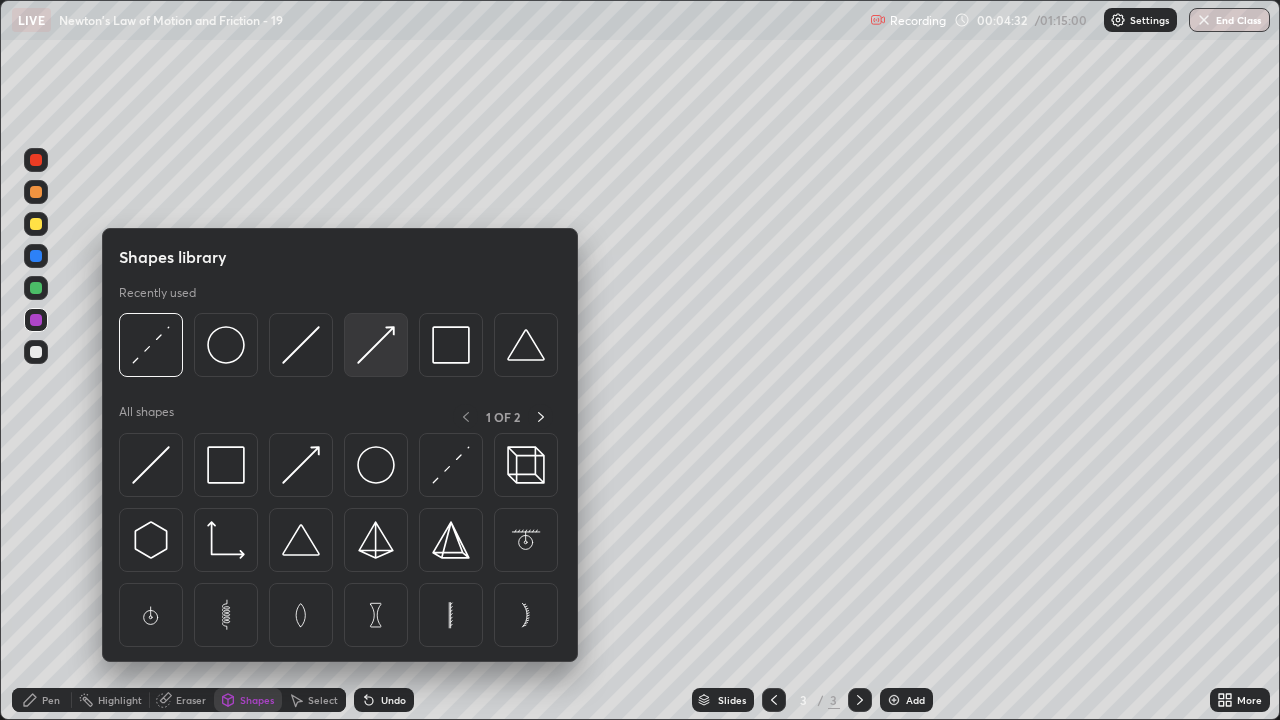 click at bounding box center (376, 345) 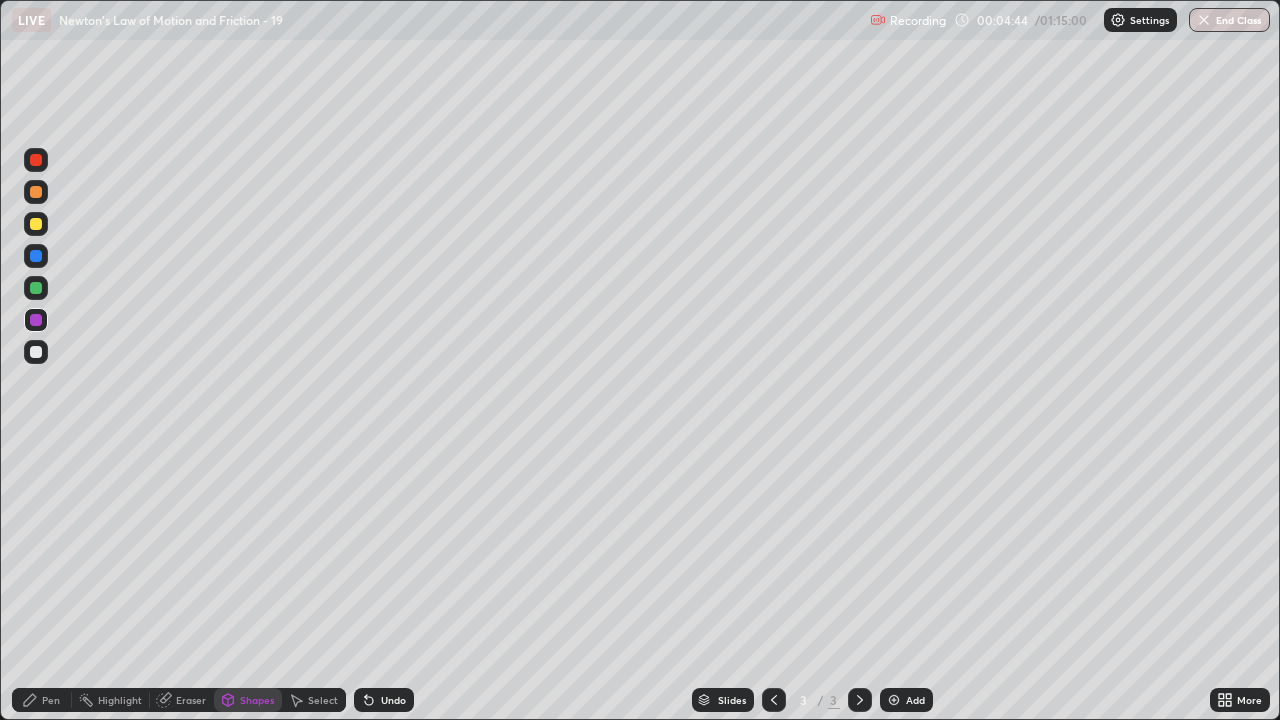 click on "Pen" at bounding box center [51, 700] 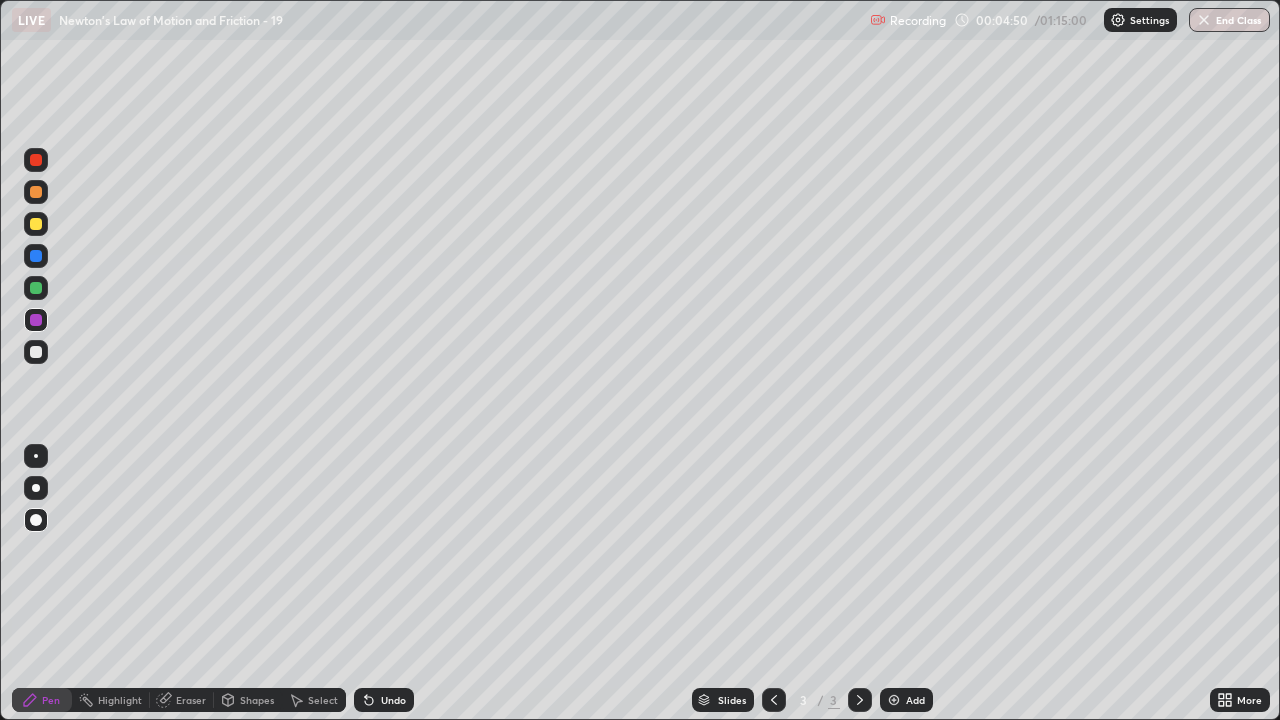 click on "Shapes" at bounding box center [257, 700] 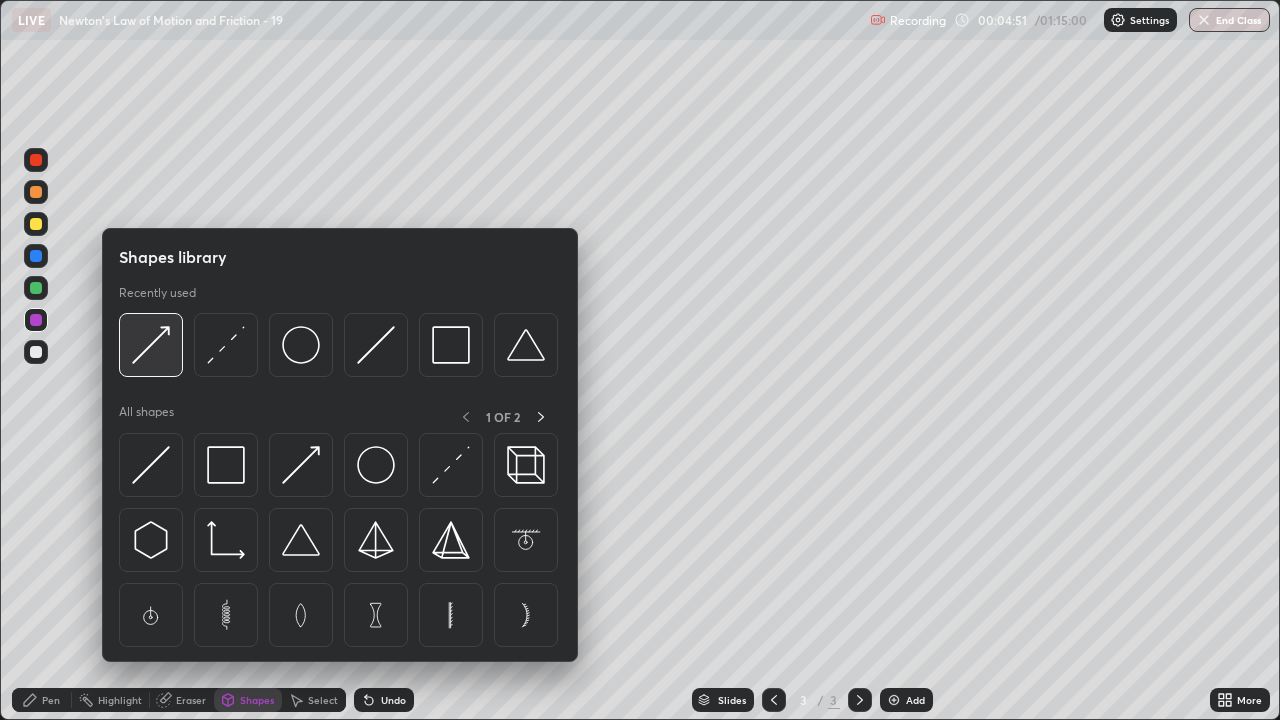 click at bounding box center [151, 345] 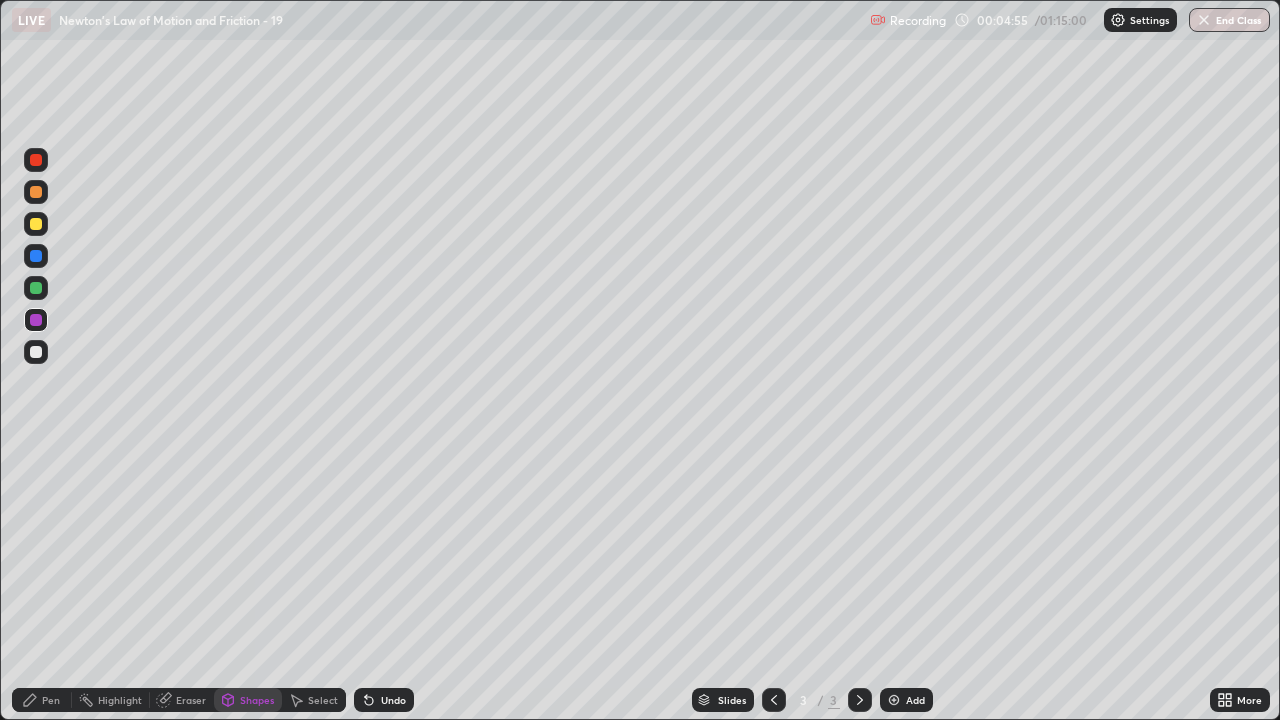 click on "Pen" at bounding box center [51, 700] 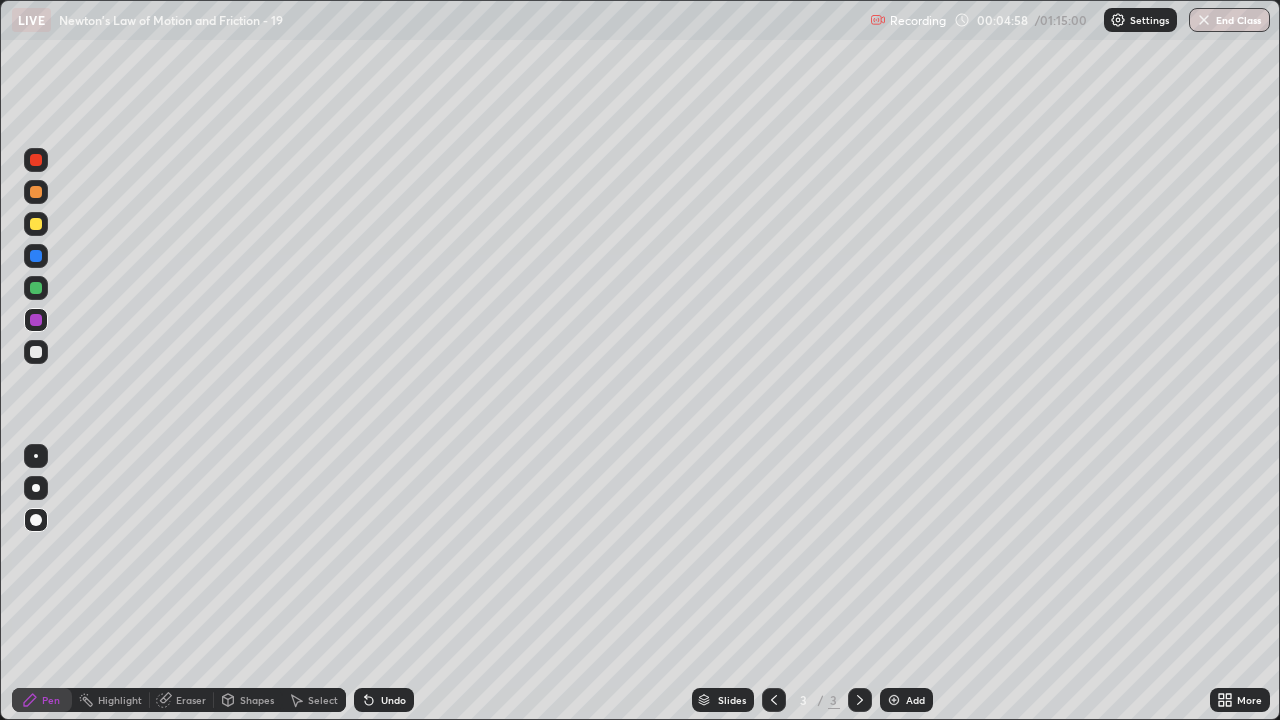 click at bounding box center [36, 352] 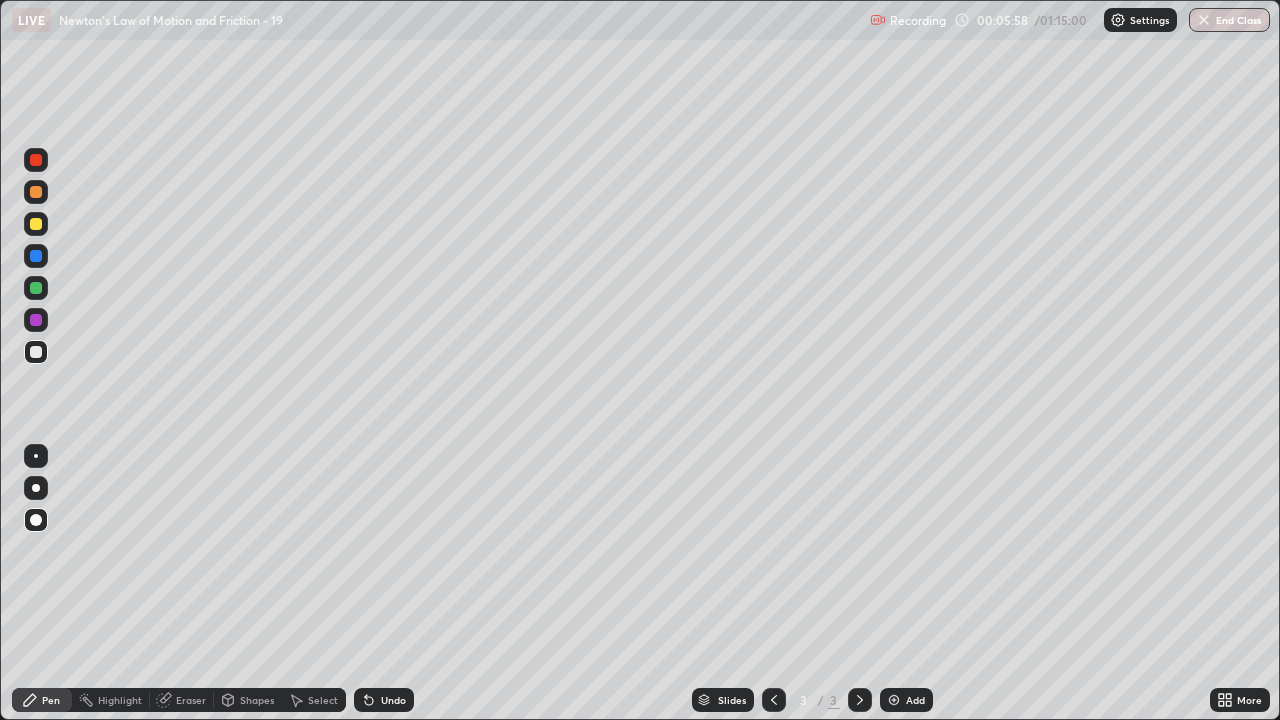 click at bounding box center [894, 700] 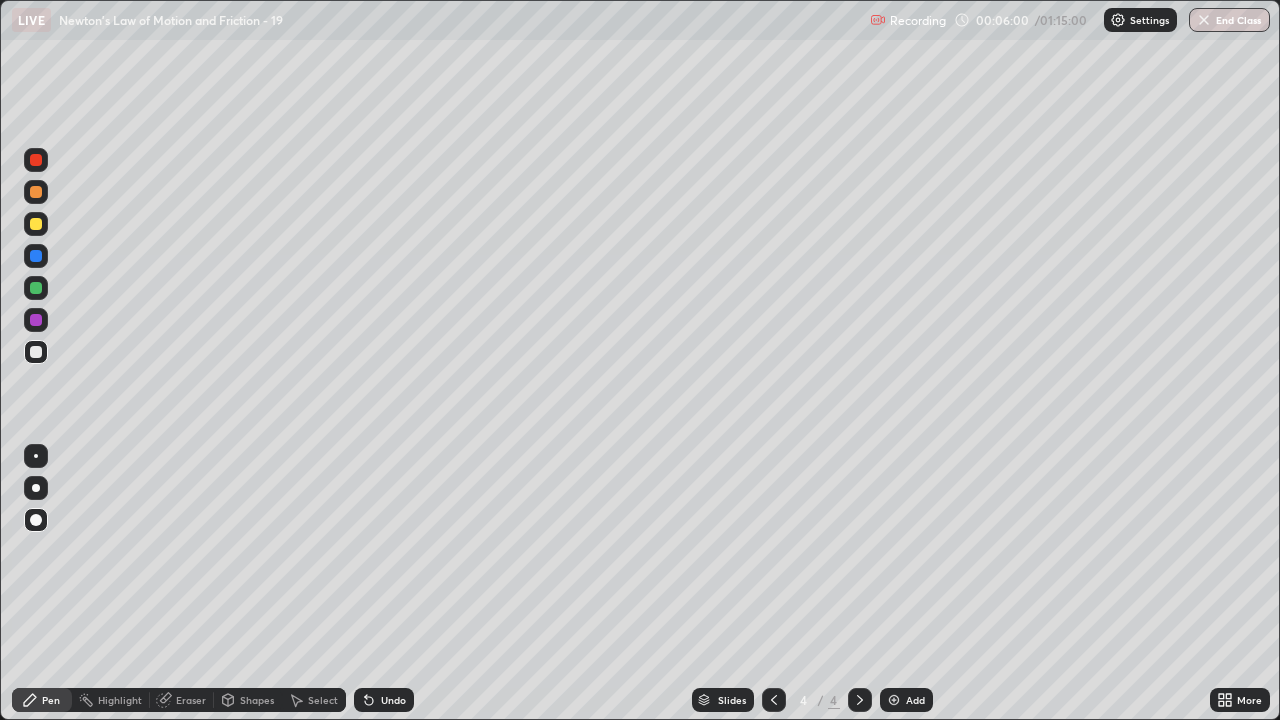 click on "Shapes" at bounding box center [257, 700] 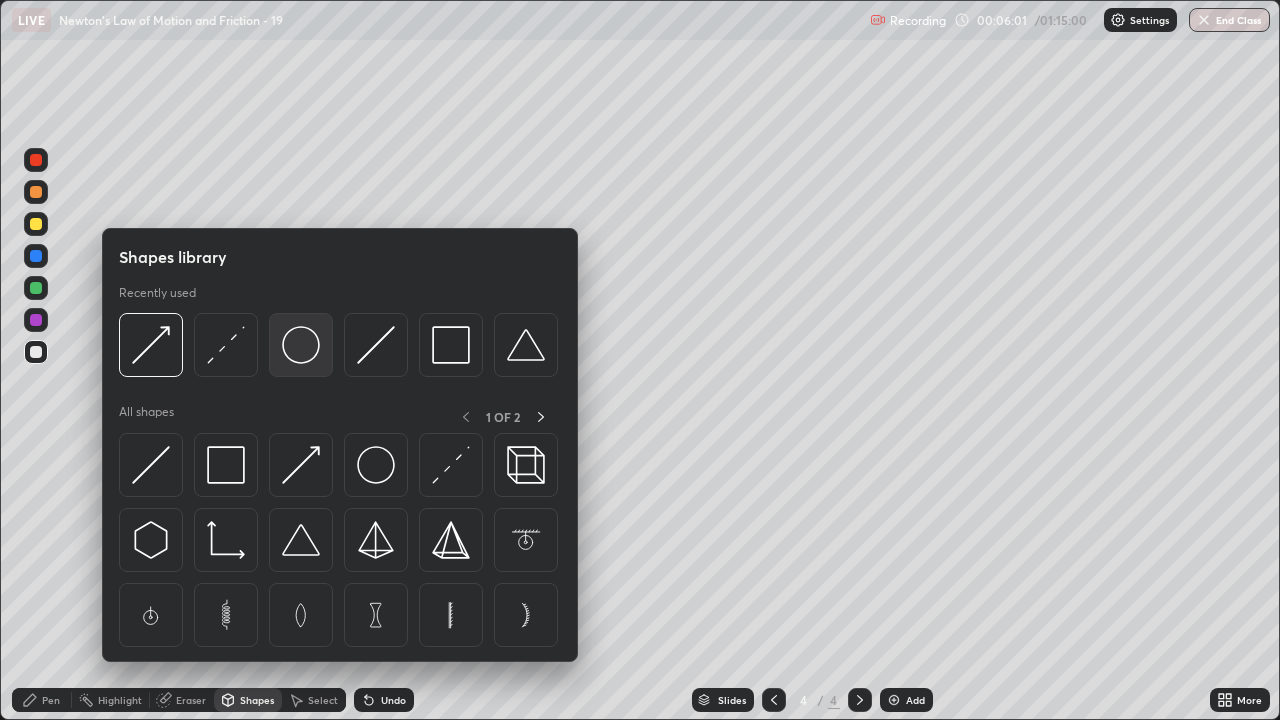 click at bounding box center (301, 345) 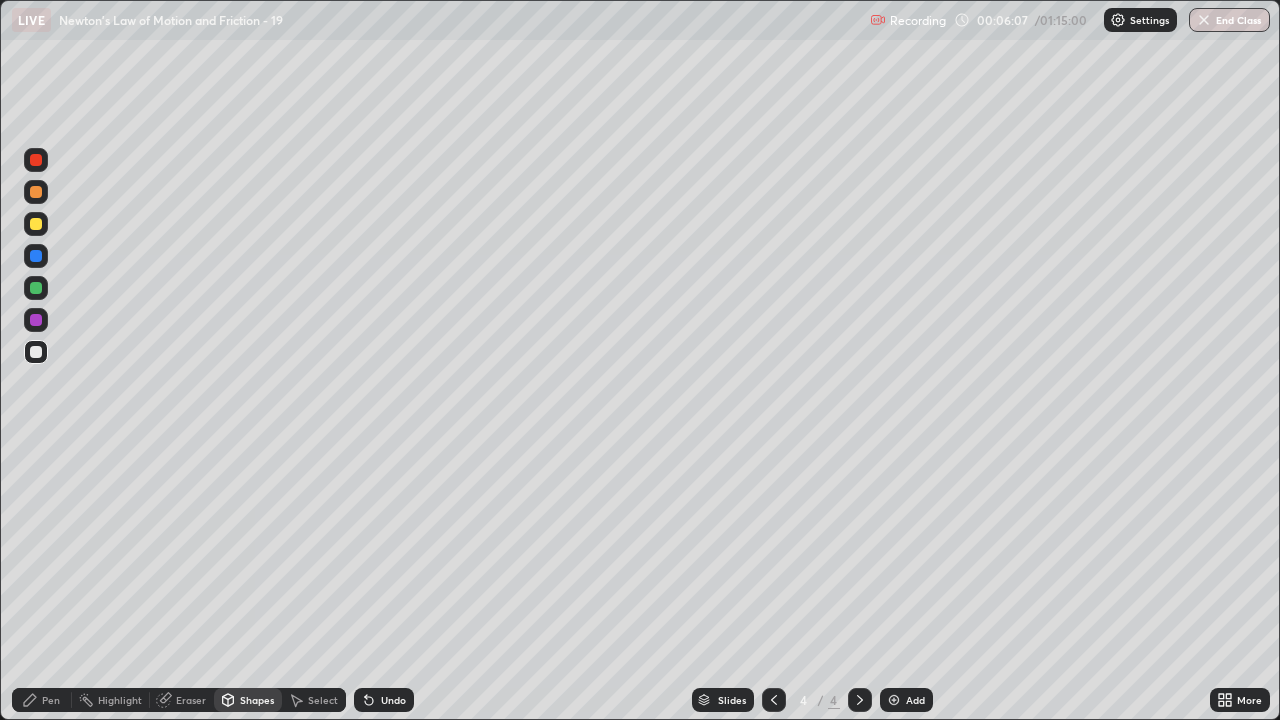 click on "Pen" at bounding box center [42, 700] 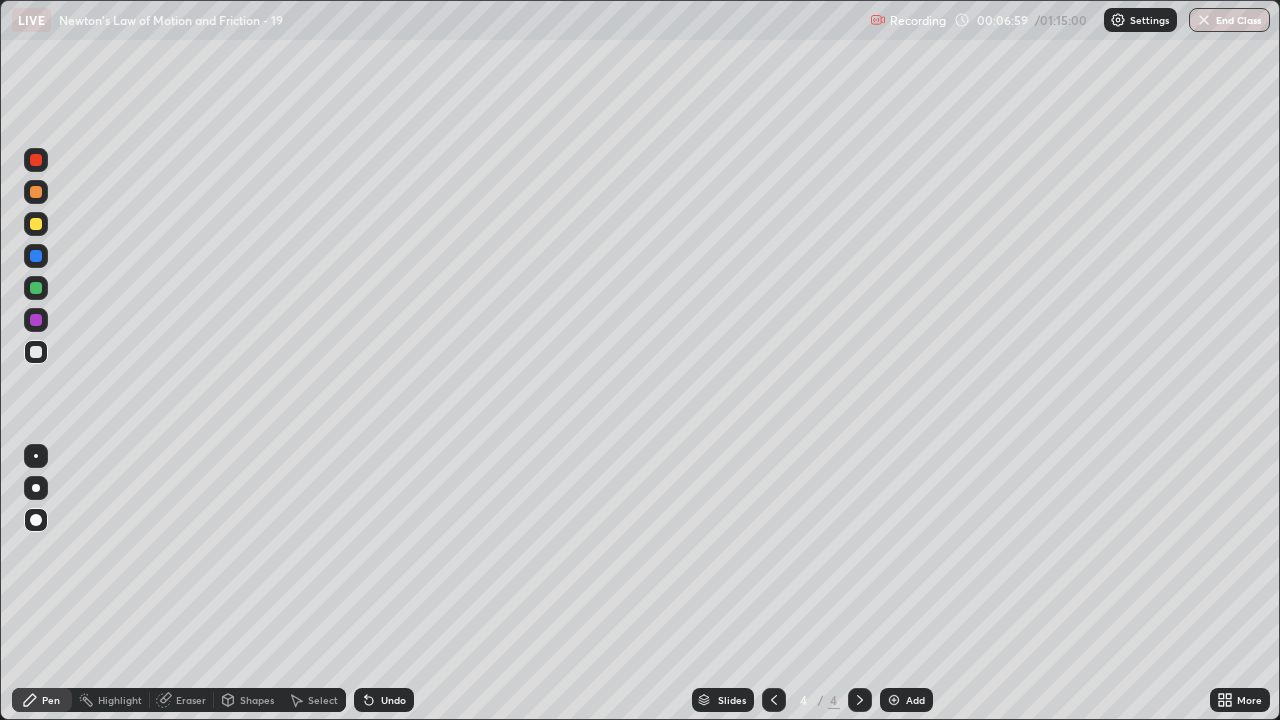 click 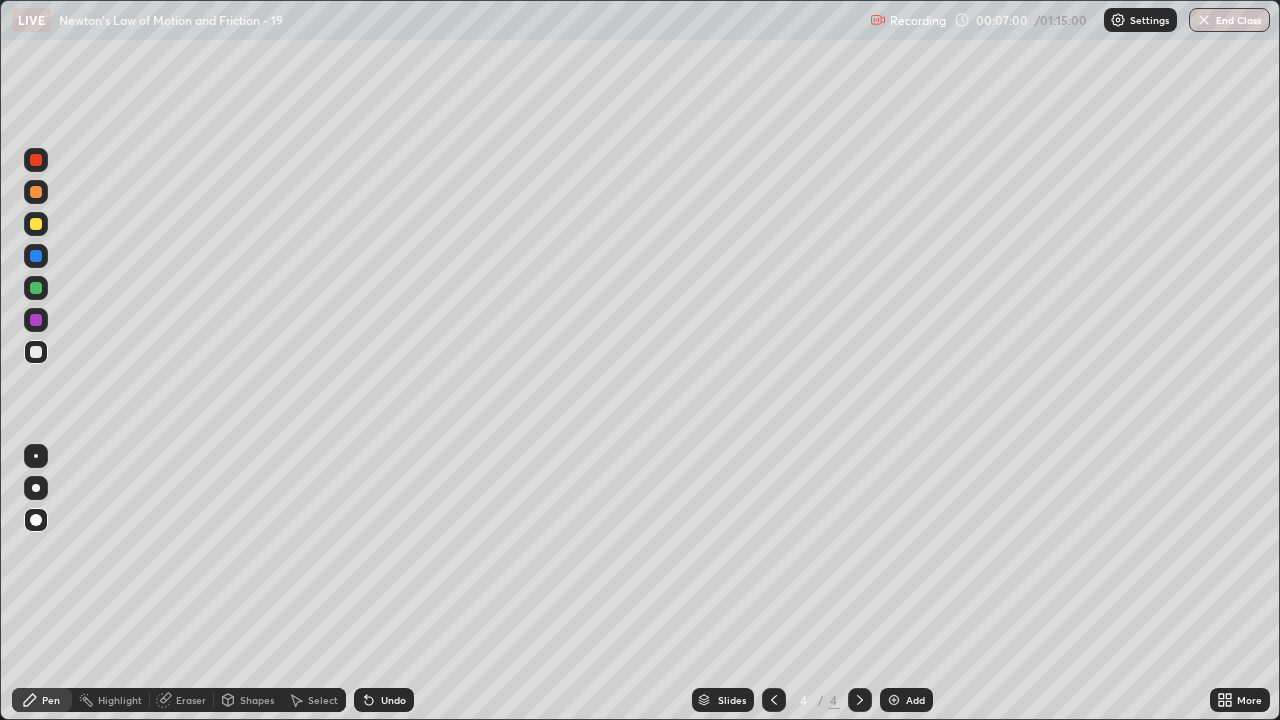 click on "Undo" at bounding box center [393, 700] 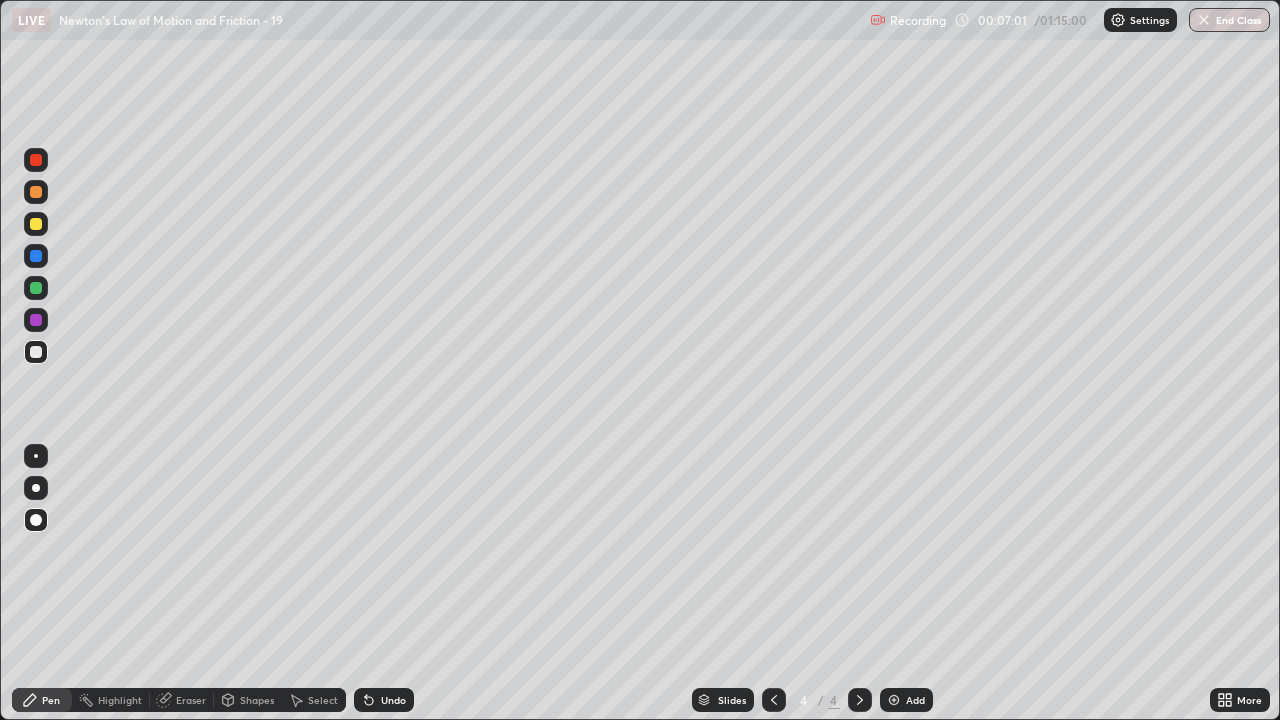 click on "Undo" at bounding box center [393, 700] 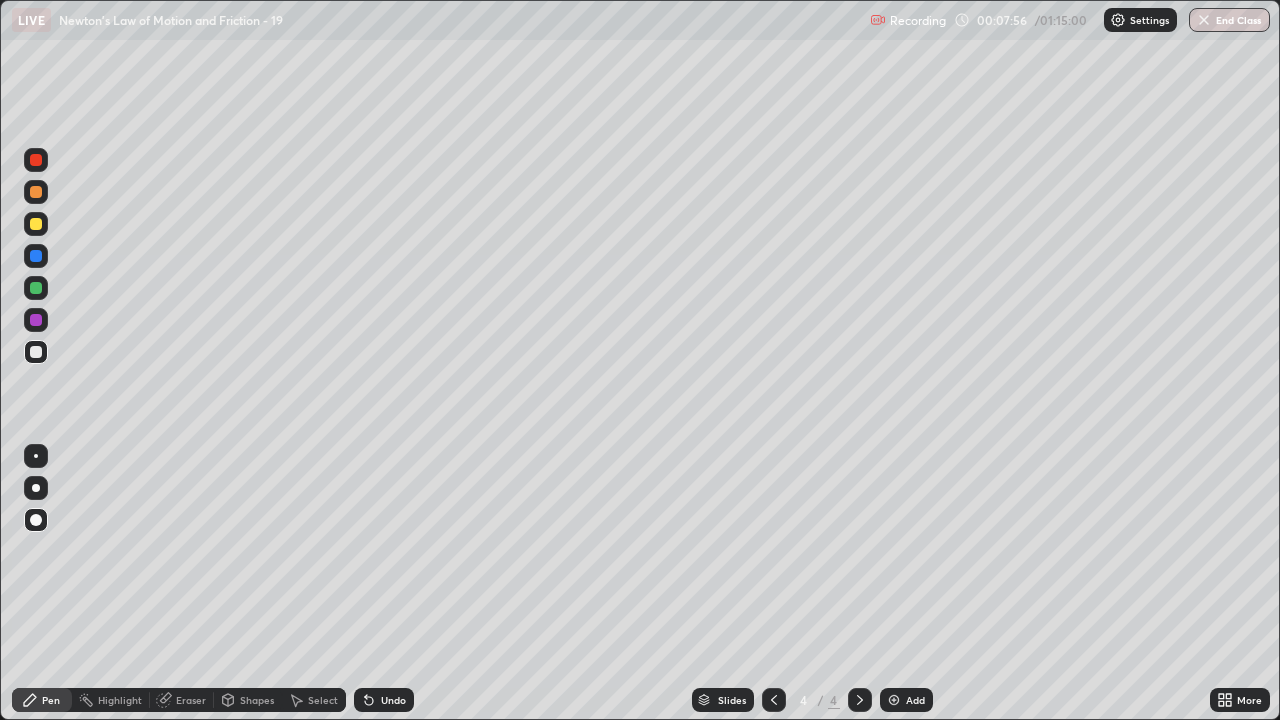 click at bounding box center (36, 320) 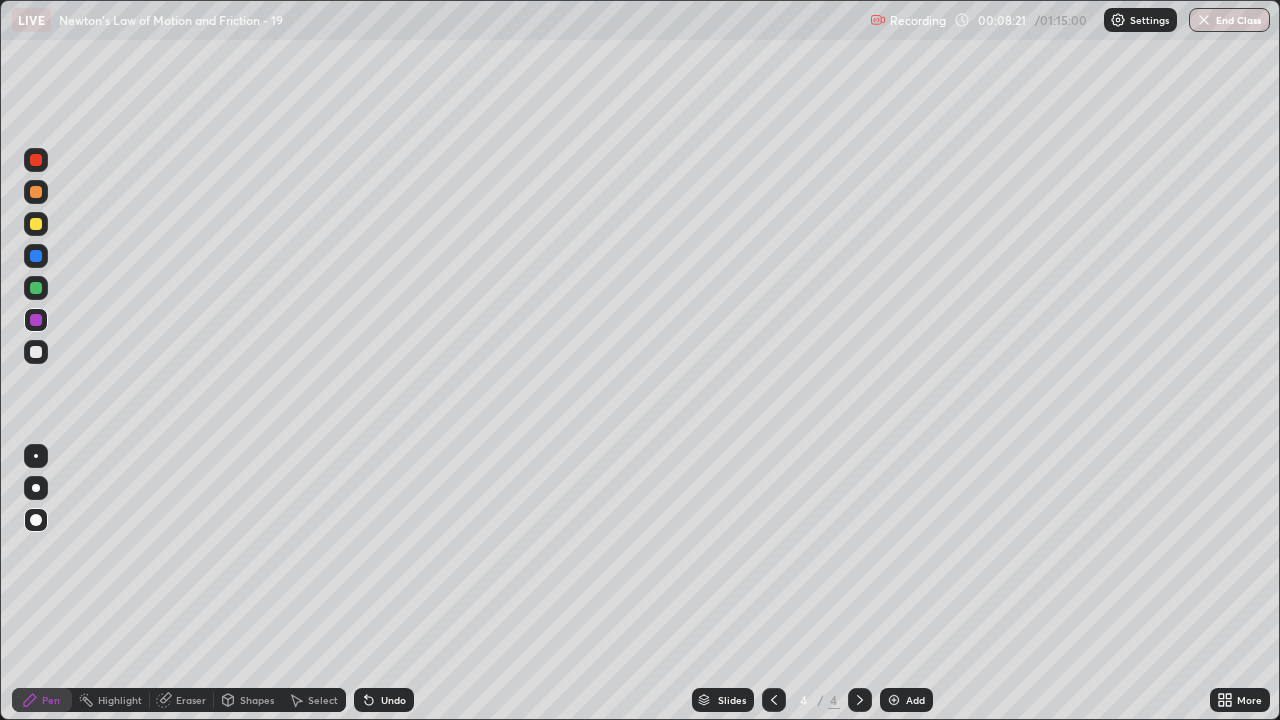 click on "Undo" at bounding box center [393, 700] 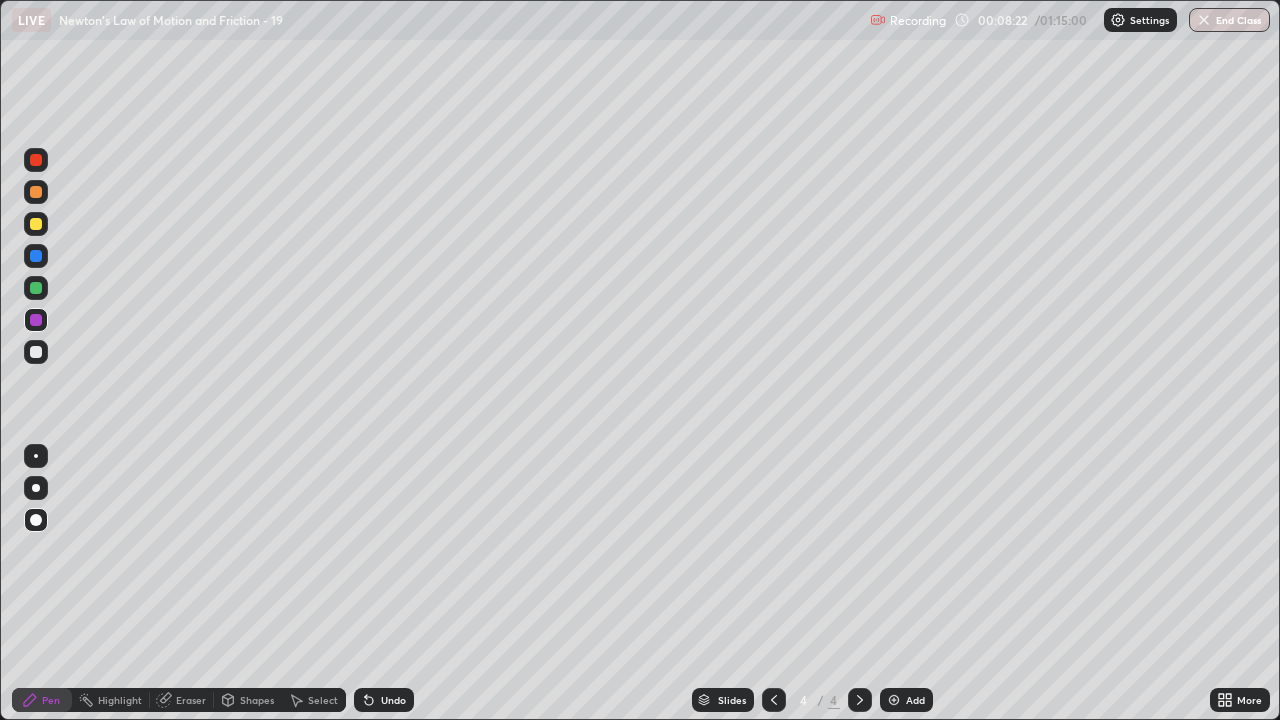 click on "Undo" at bounding box center [393, 700] 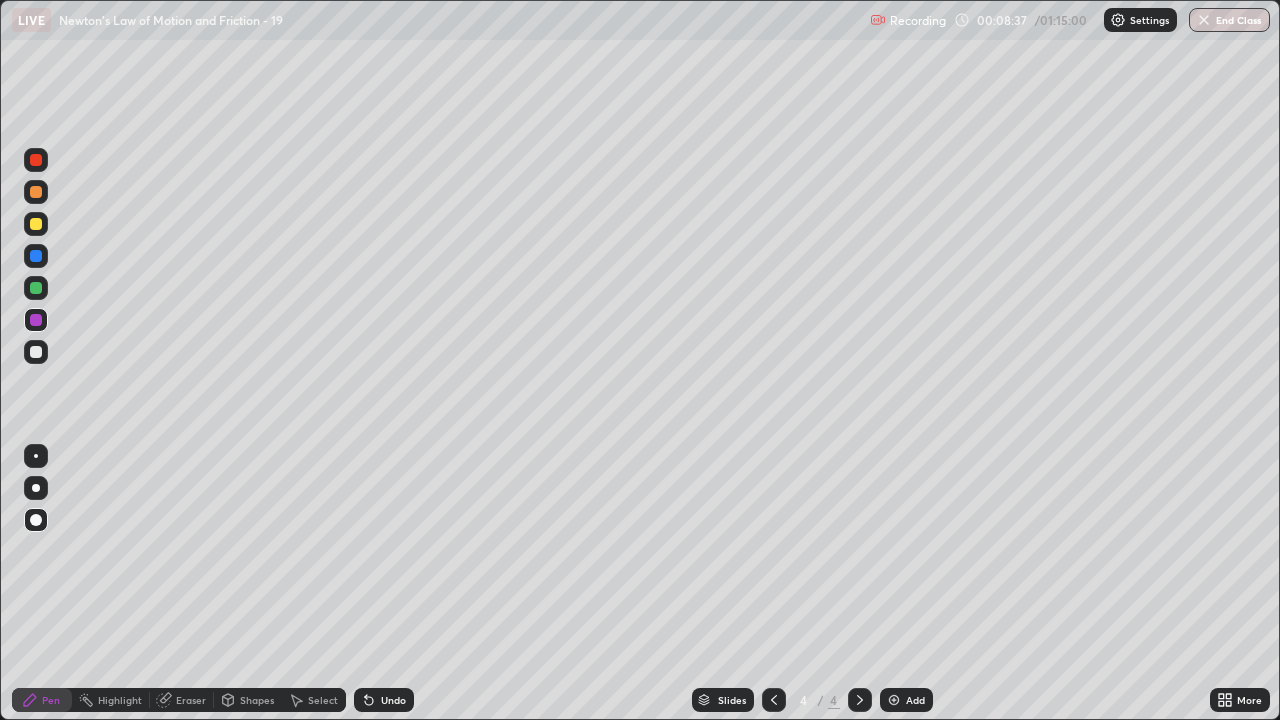 click at bounding box center [36, 288] 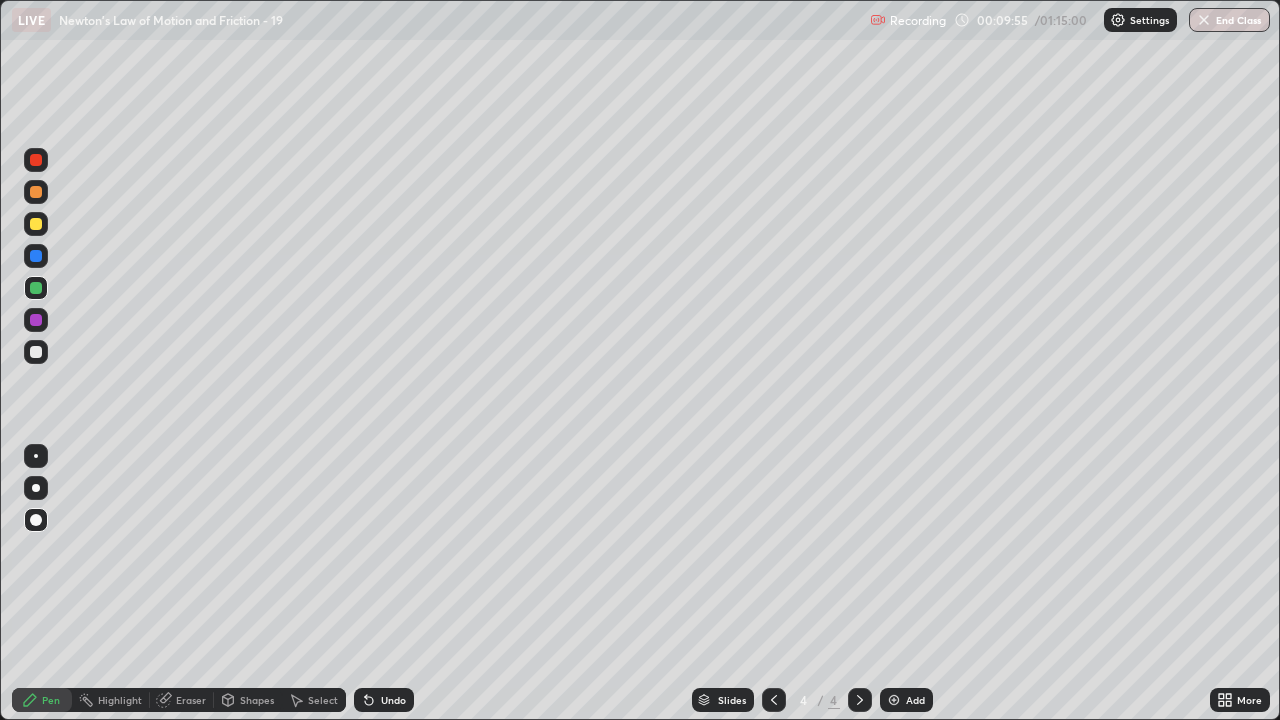 click 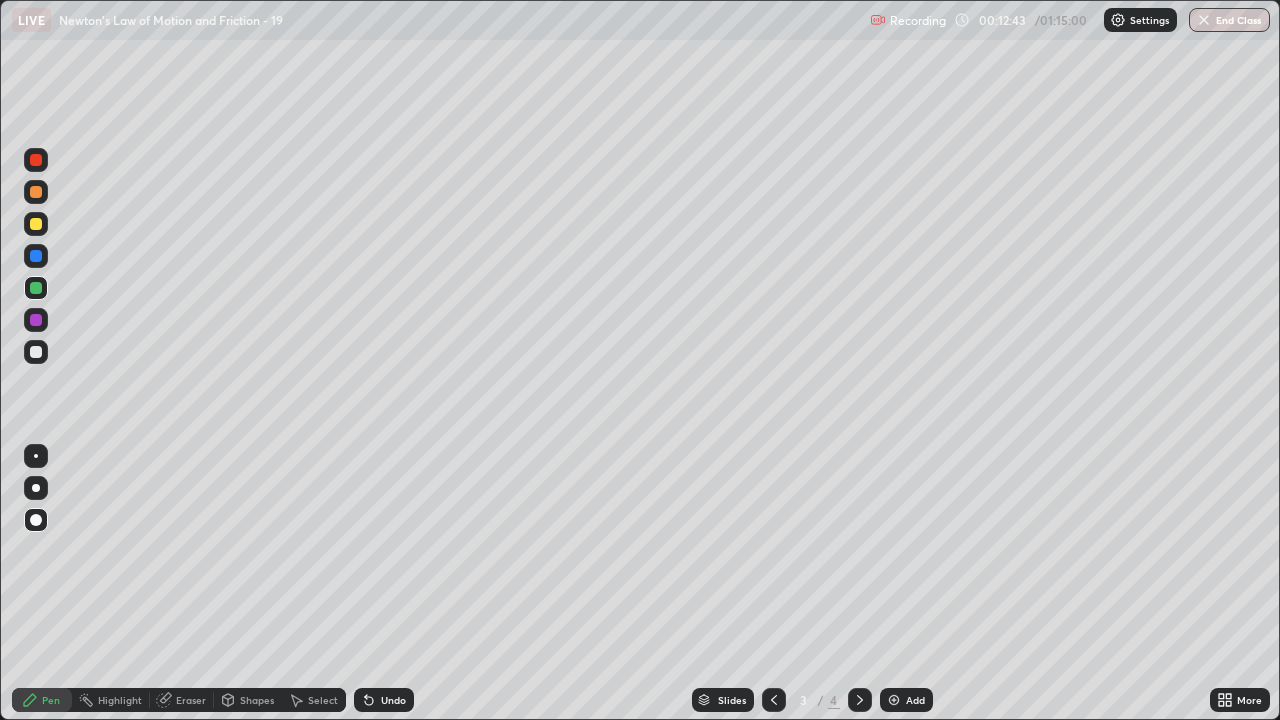 click at bounding box center (36, 224) 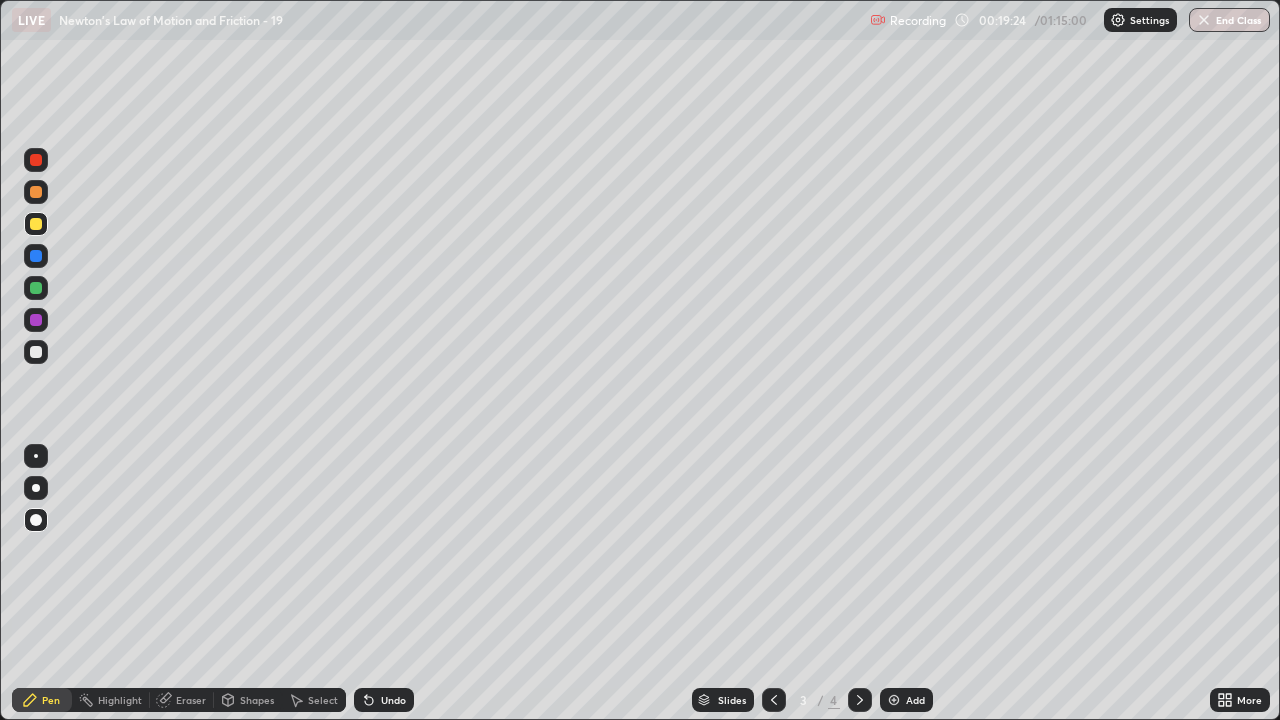 click at bounding box center (36, 288) 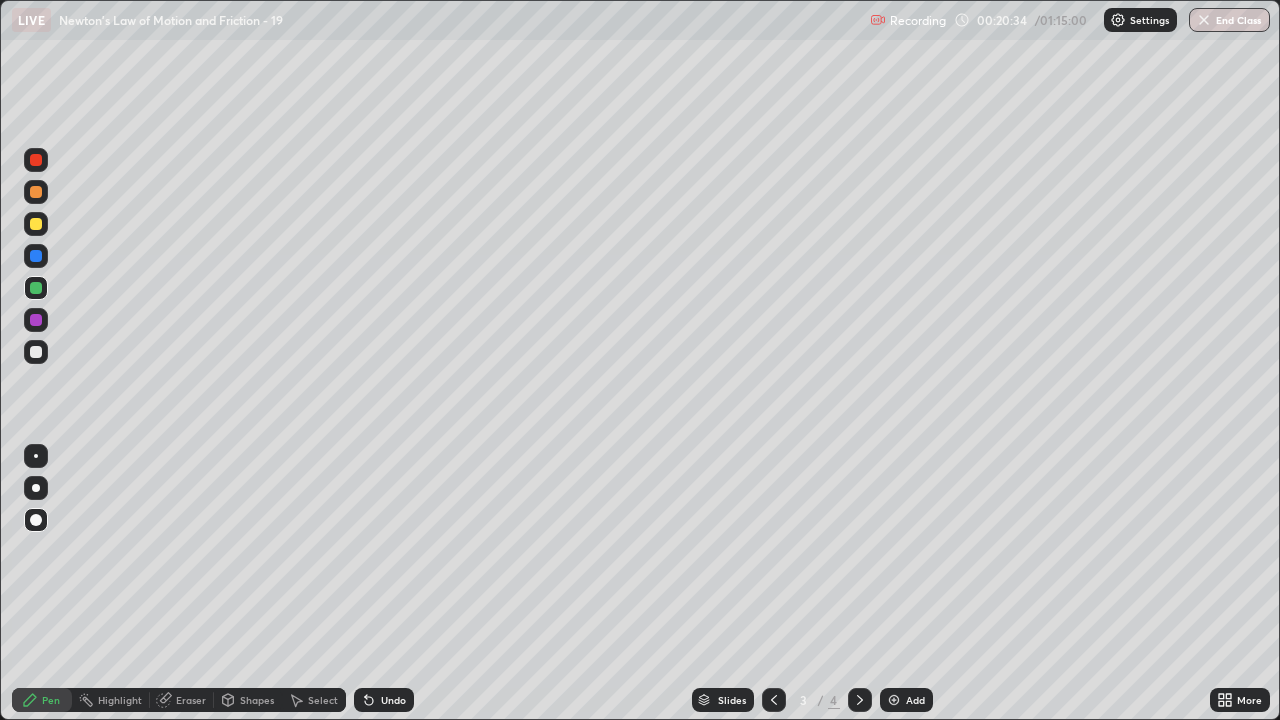 click at bounding box center [36, 320] 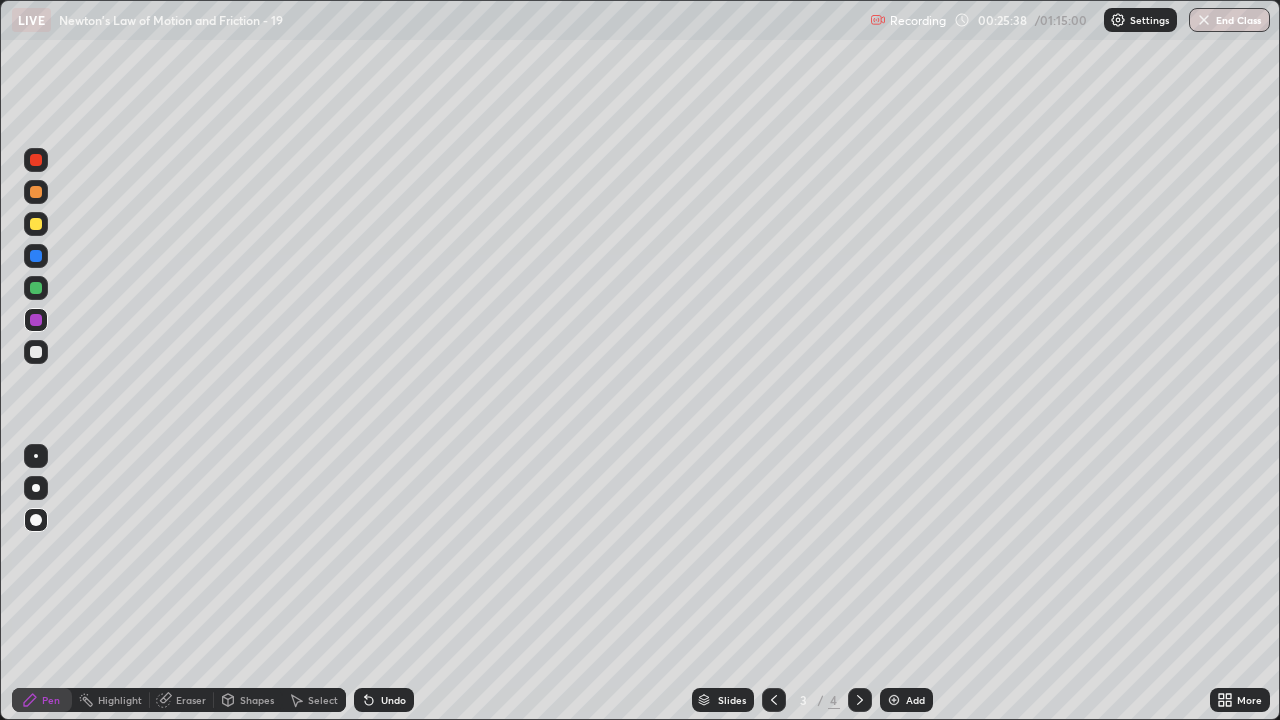 click at bounding box center [894, 700] 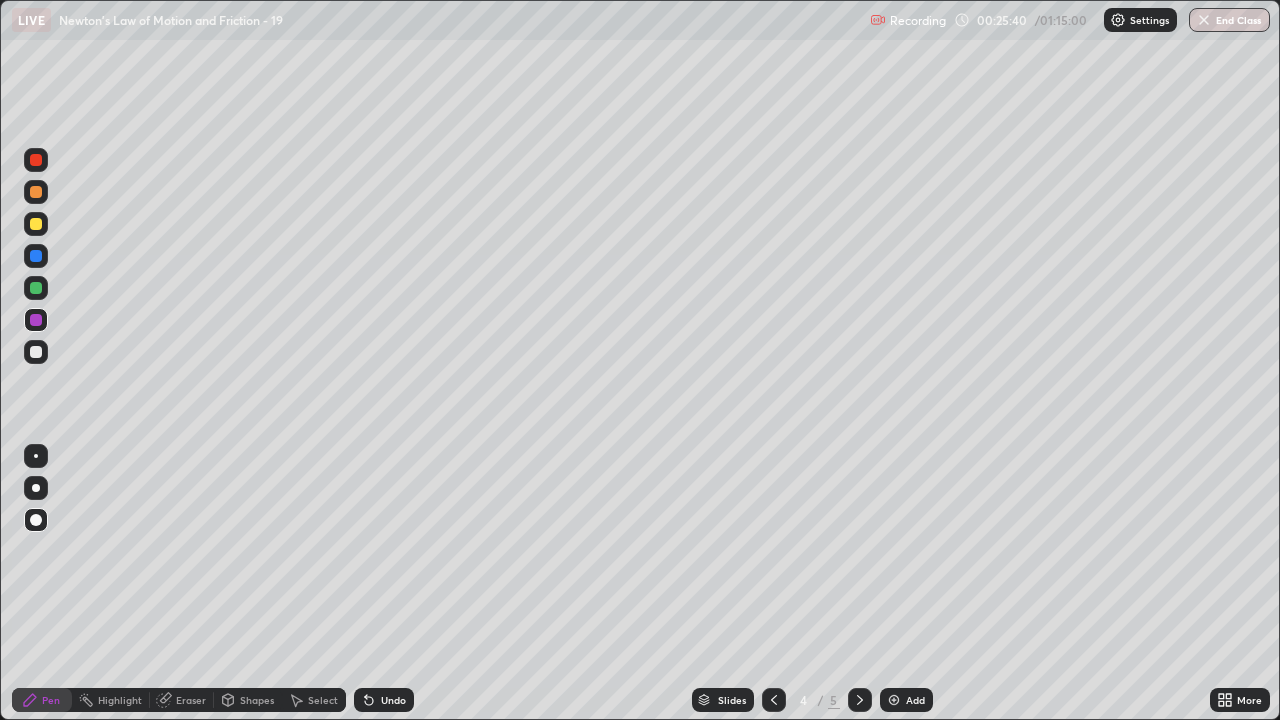 click on "Shapes" at bounding box center (257, 700) 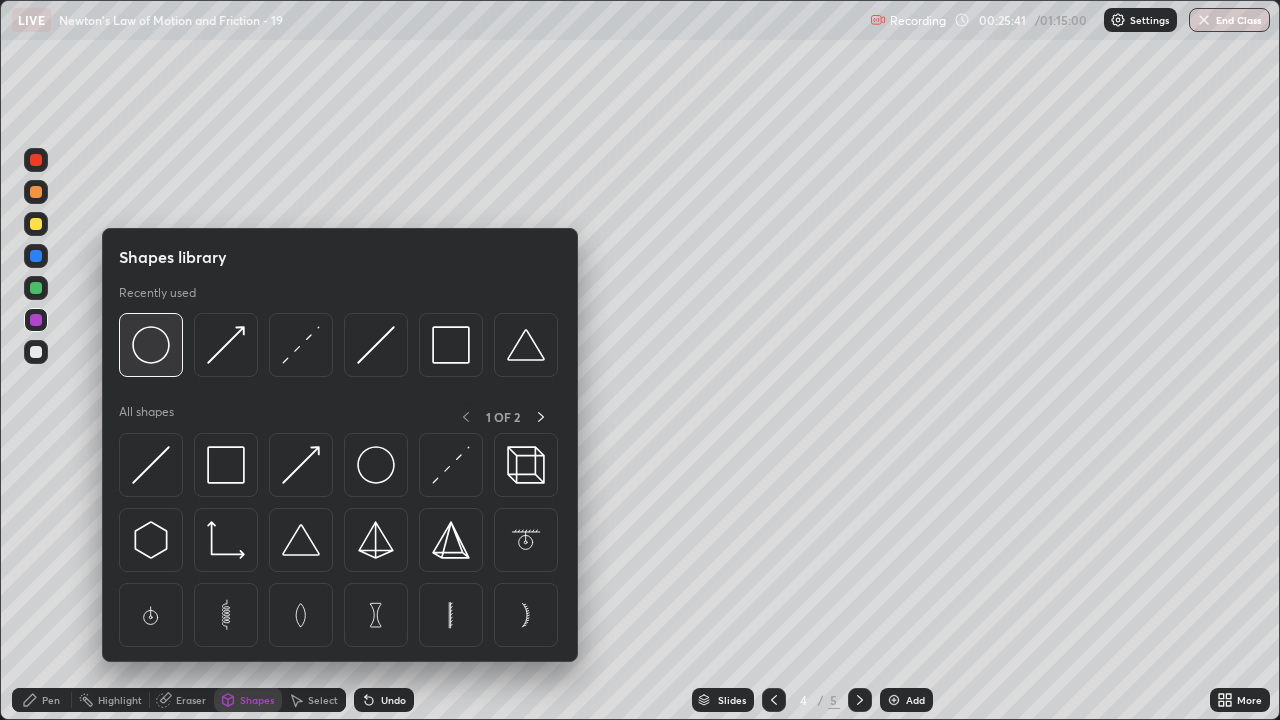 click at bounding box center (151, 345) 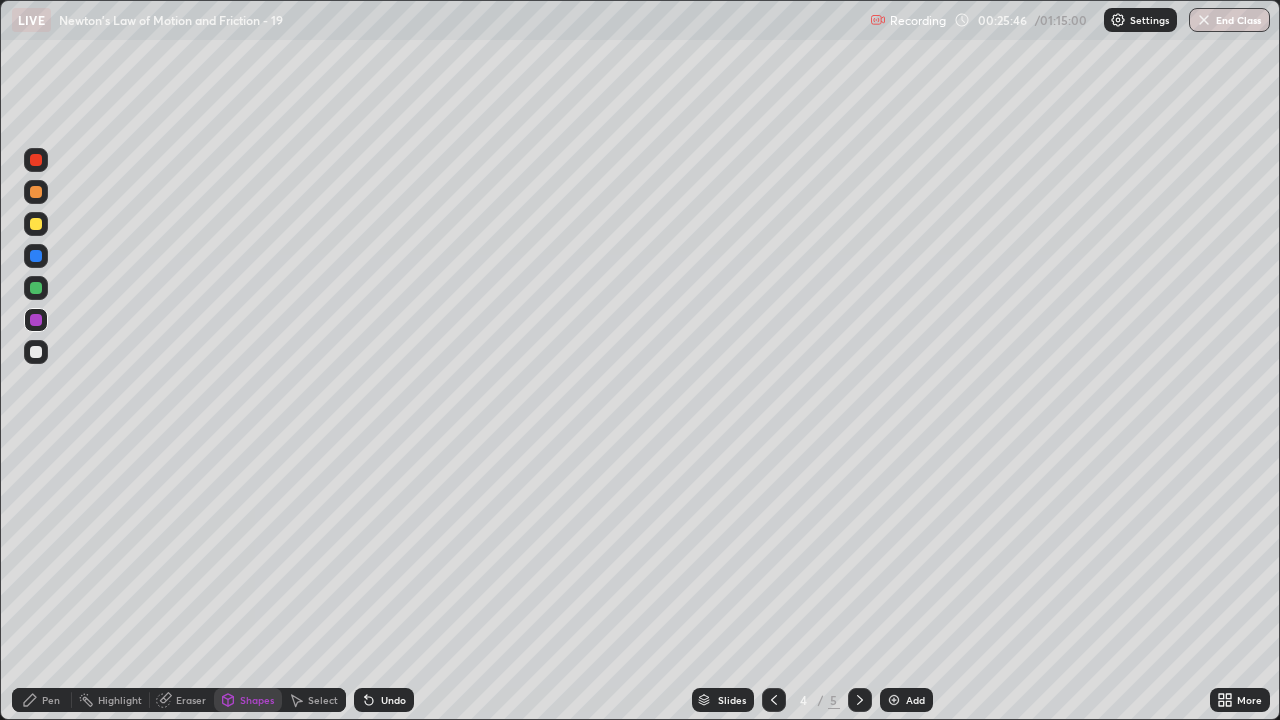 click on "Shapes" at bounding box center [257, 700] 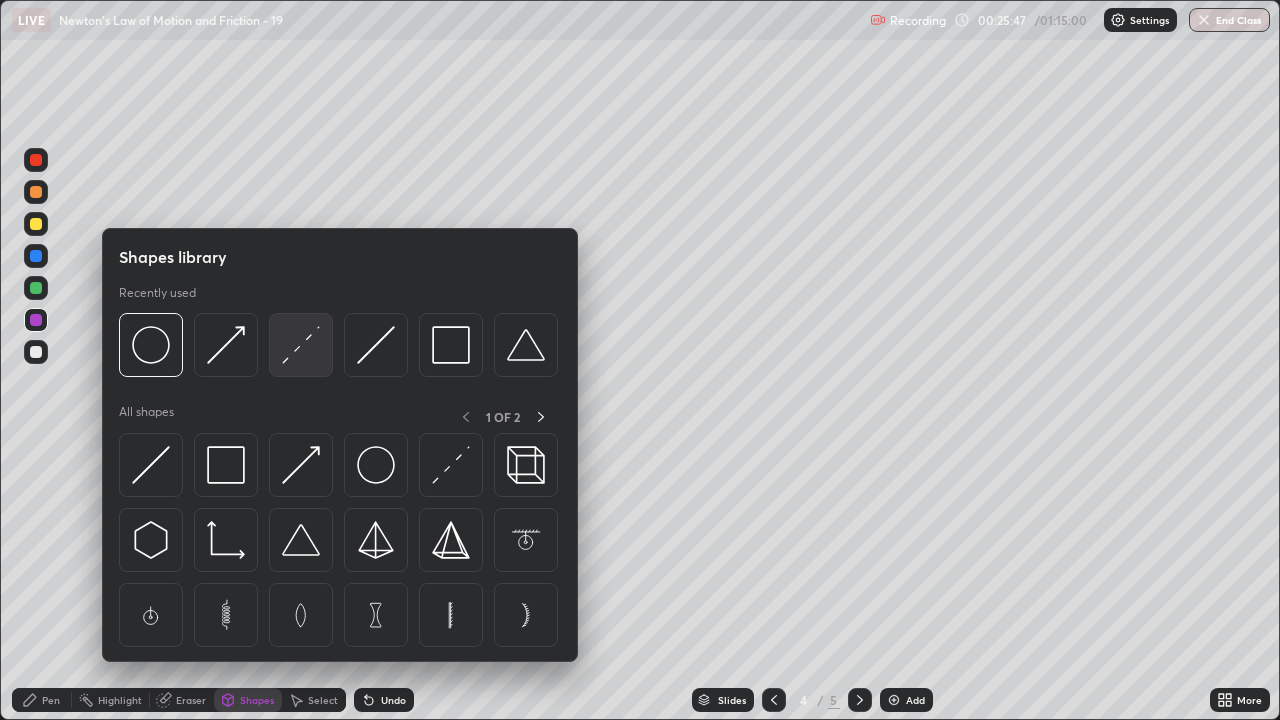 click at bounding box center (301, 345) 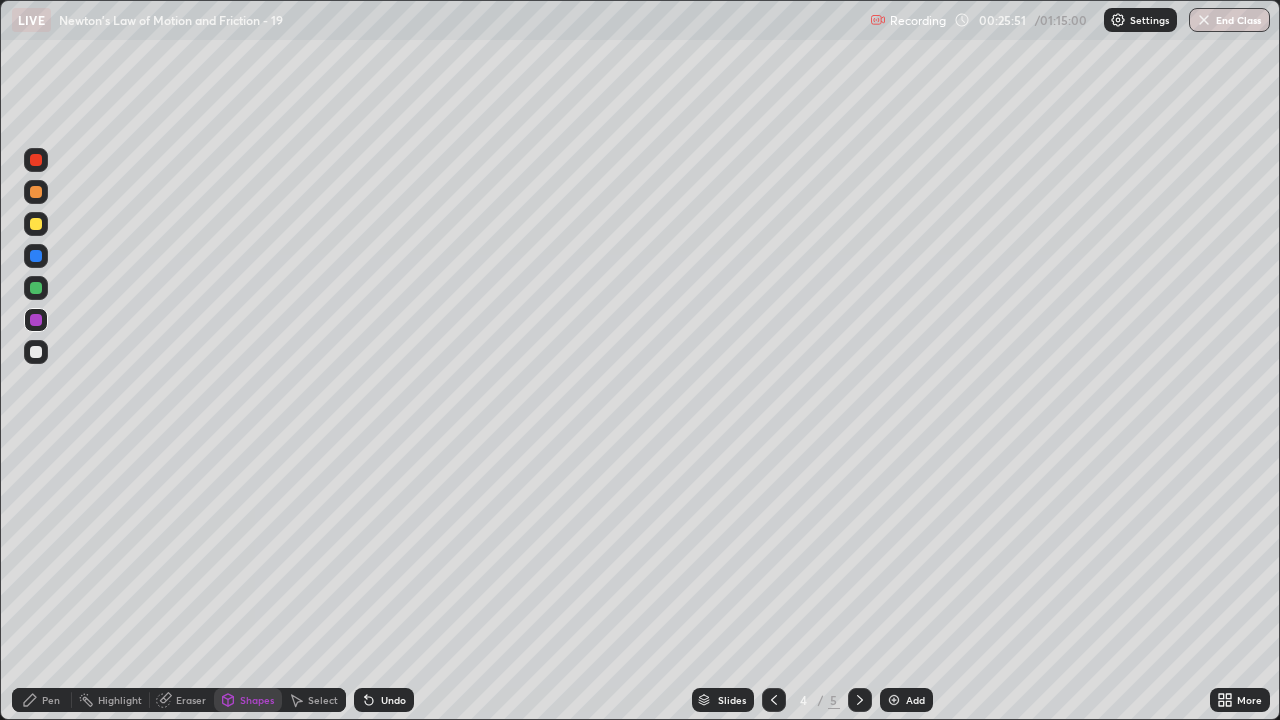click on "Pen" at bounding box center (42, 700) 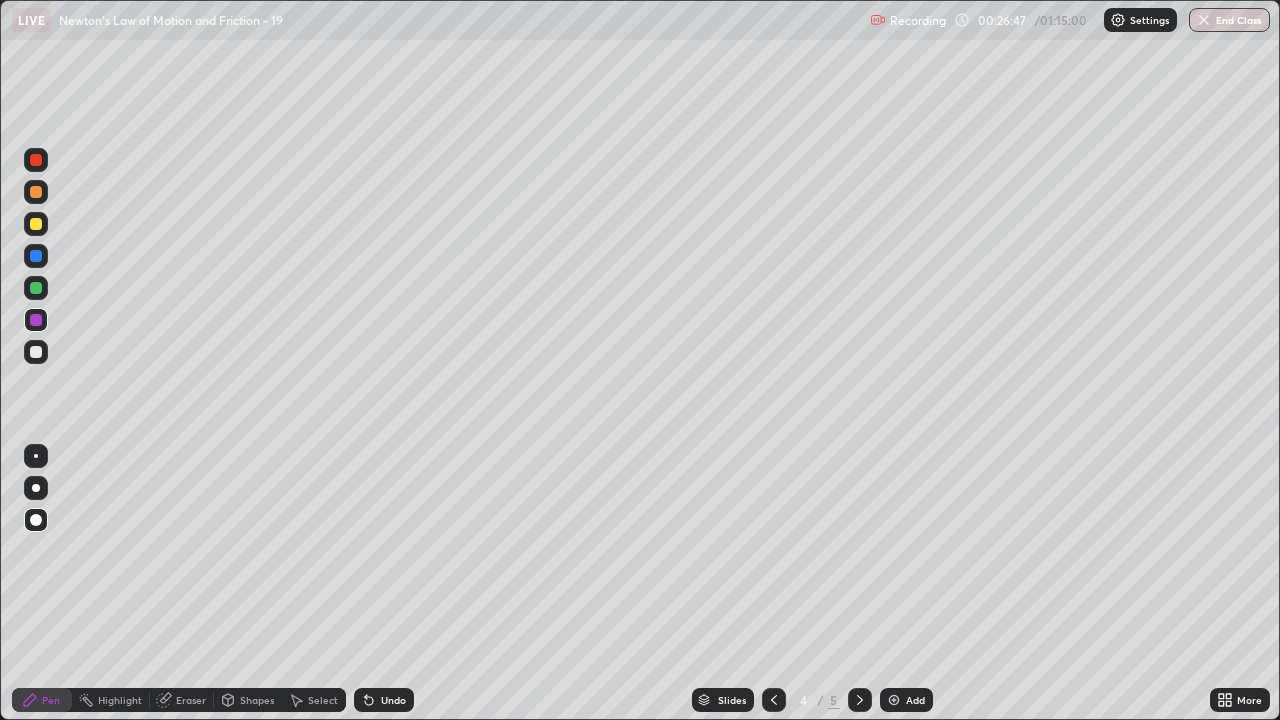 click at bounding box center [36, 352] 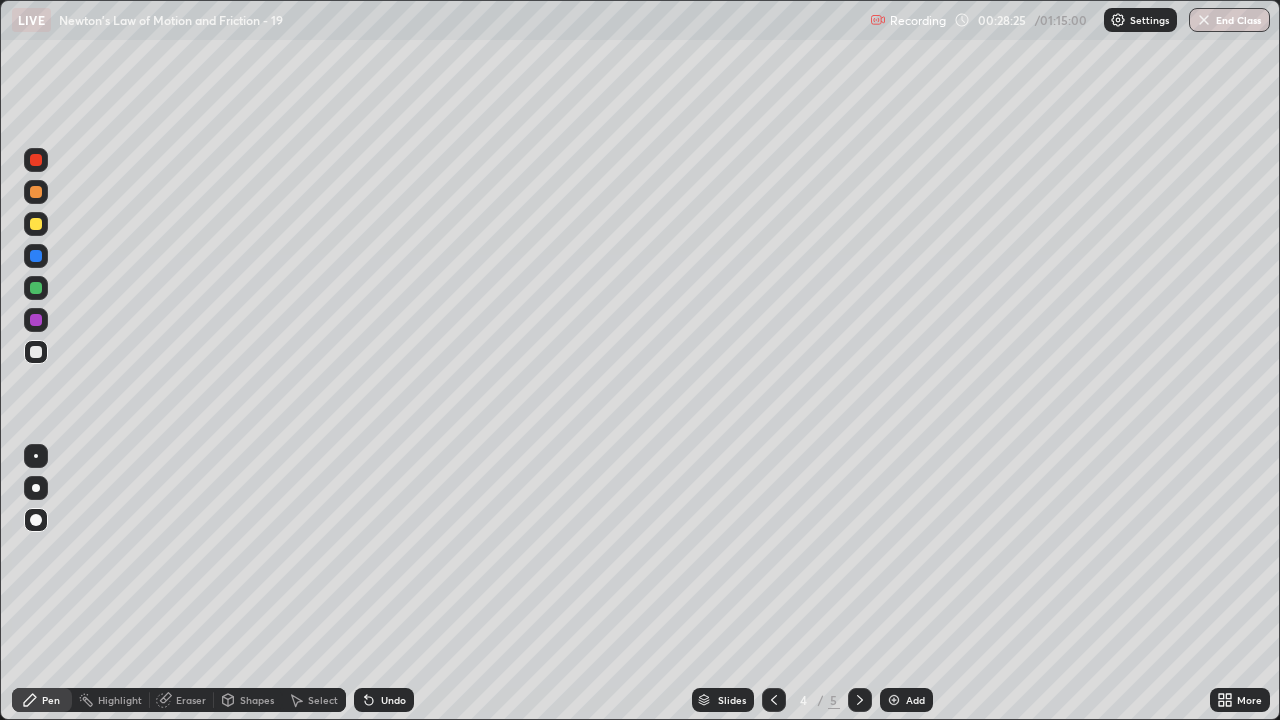 click on "Select" at bounding box center [323, 700] 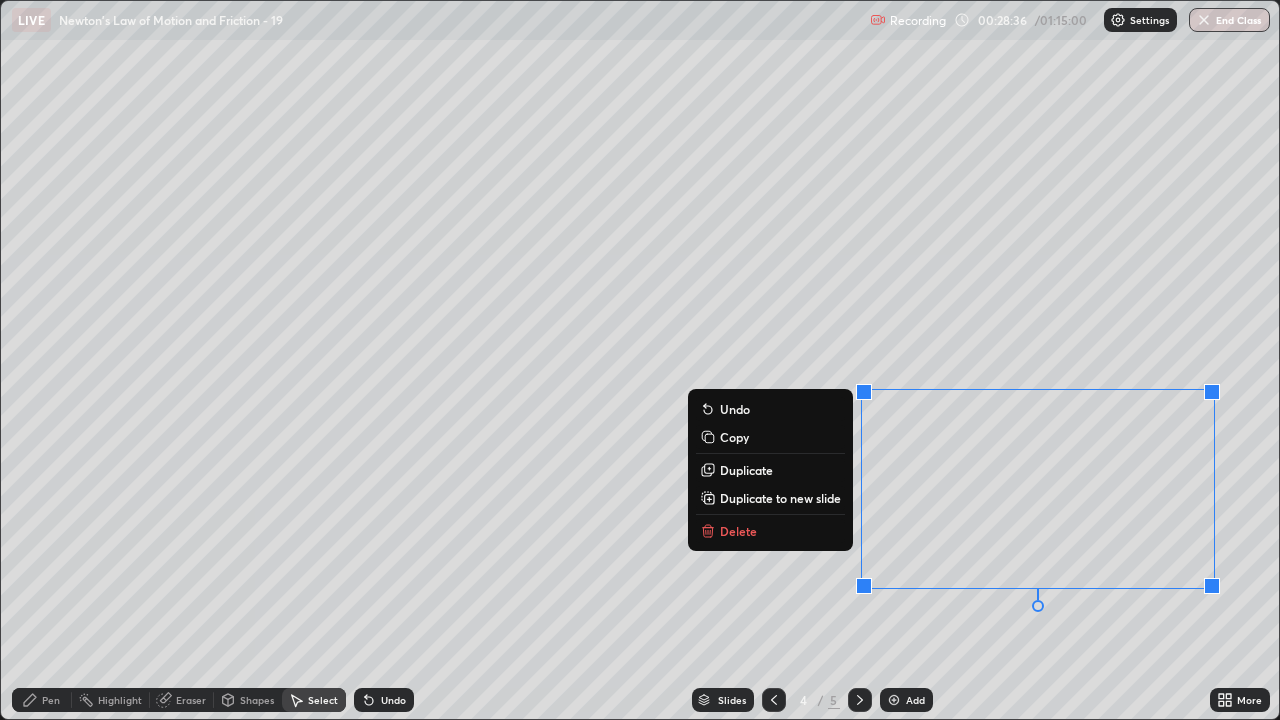click on "Shapes" at bounding box center (257, 700) 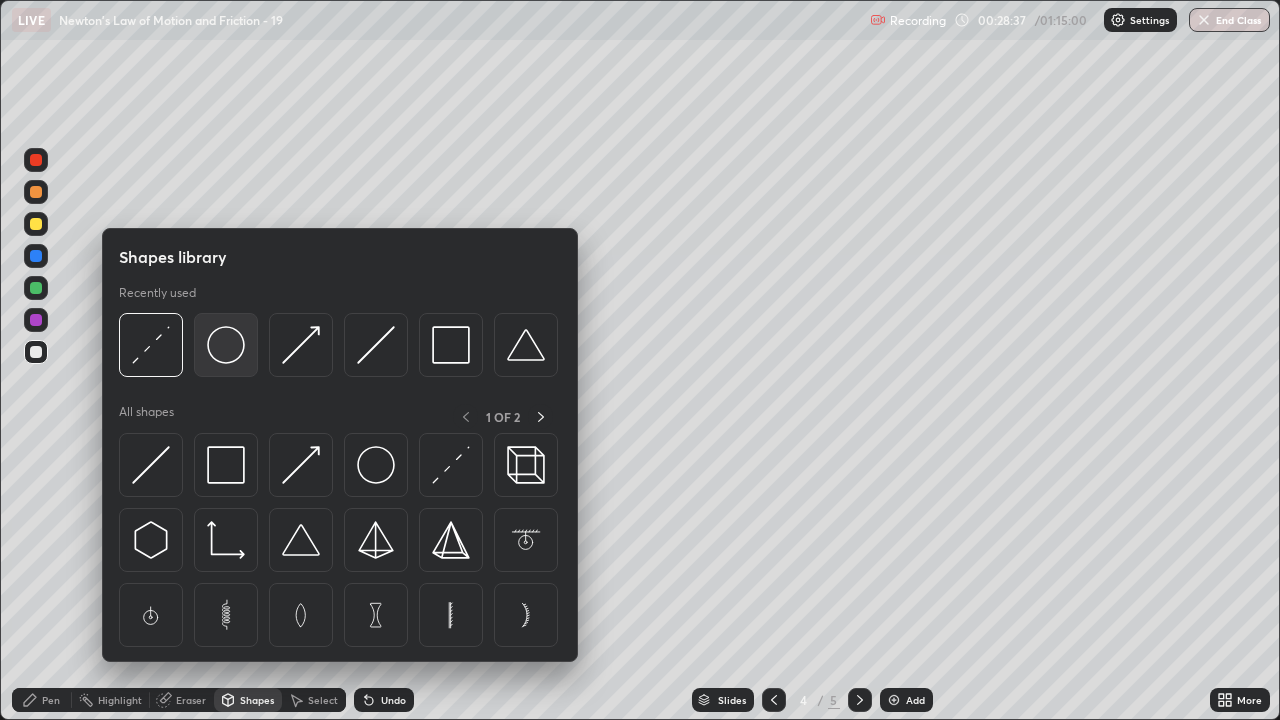 click at bounding box center [226, 345] 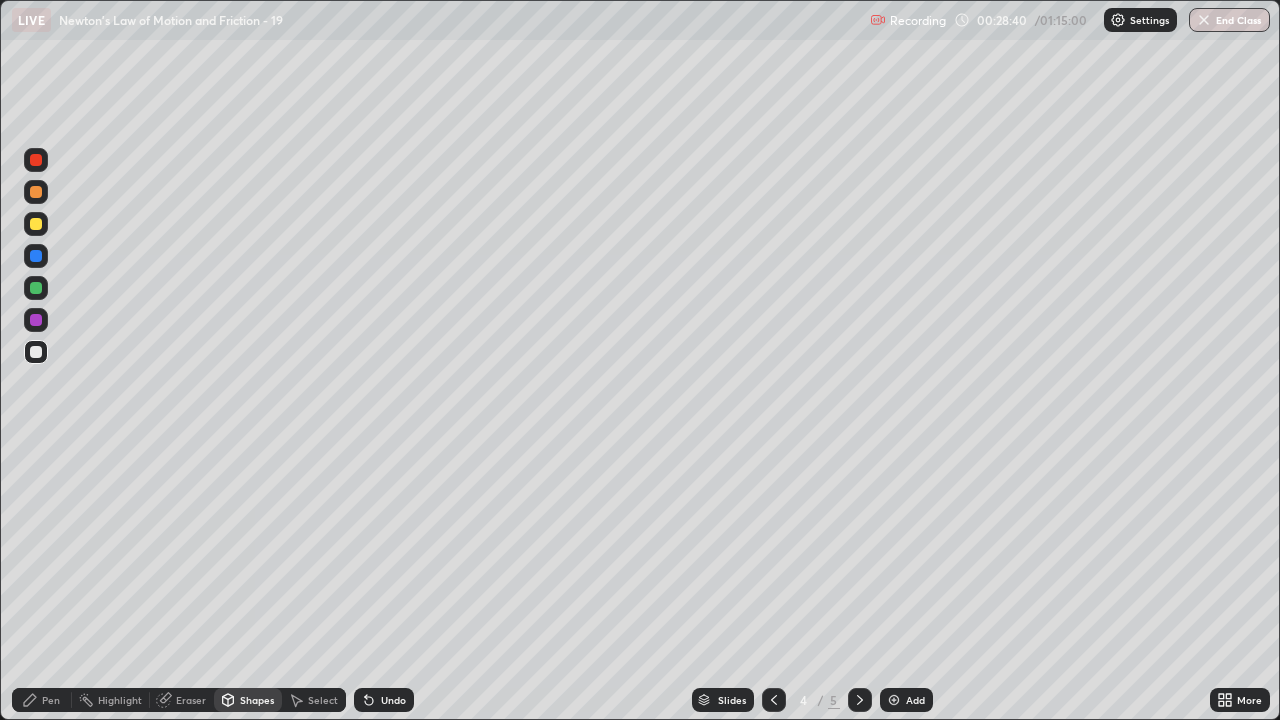 click on "Pen" at bounding box center (51, 700) 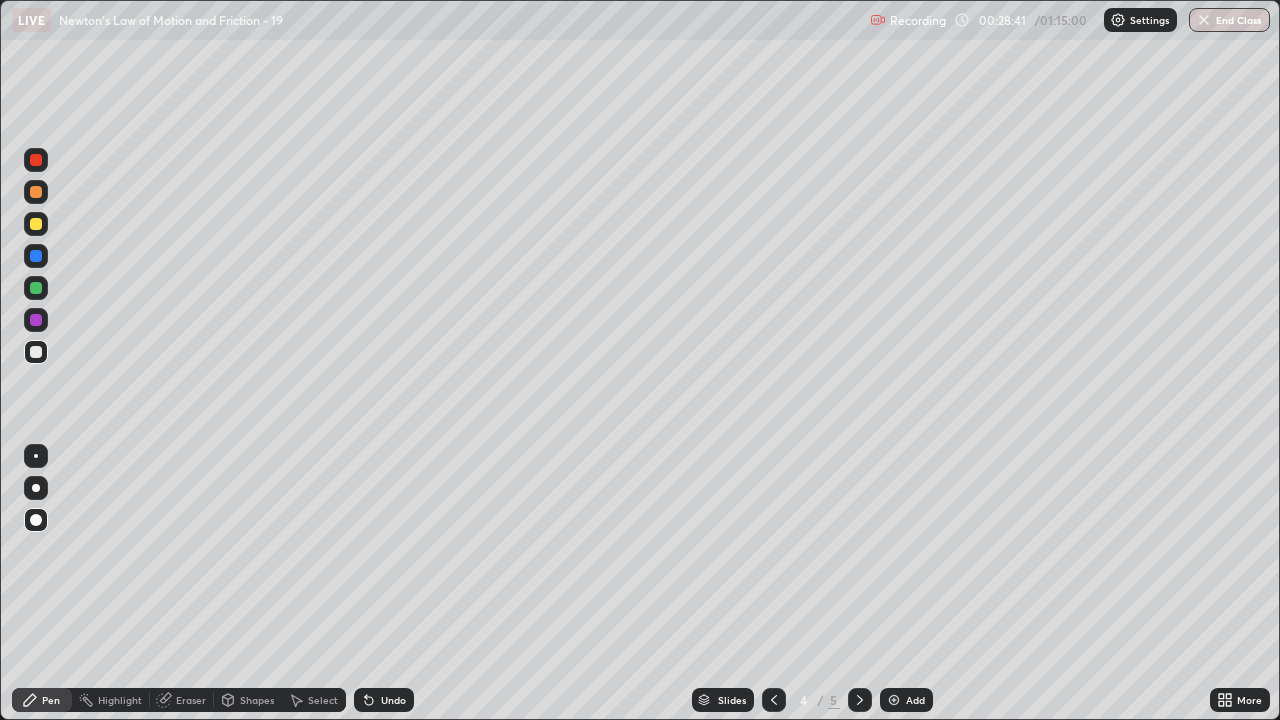 click on "Shapes" at bounding box center (257, 700) 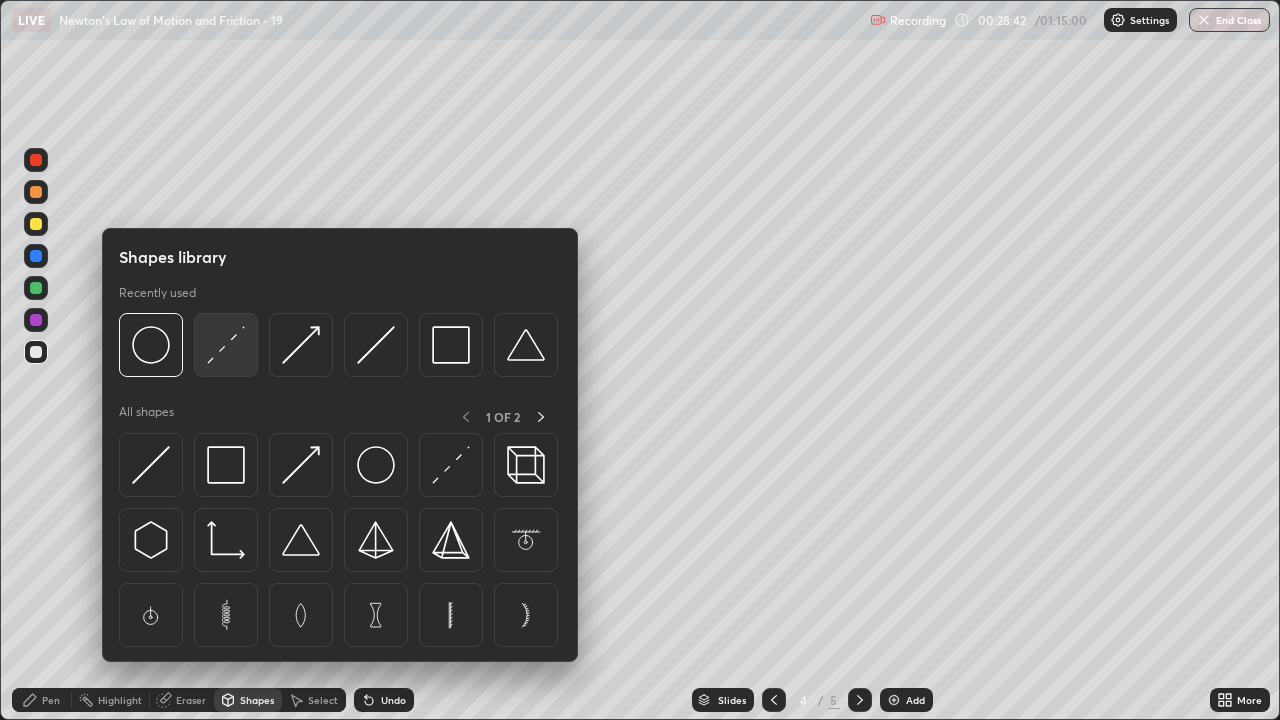 click at bounding box center (226, 345) 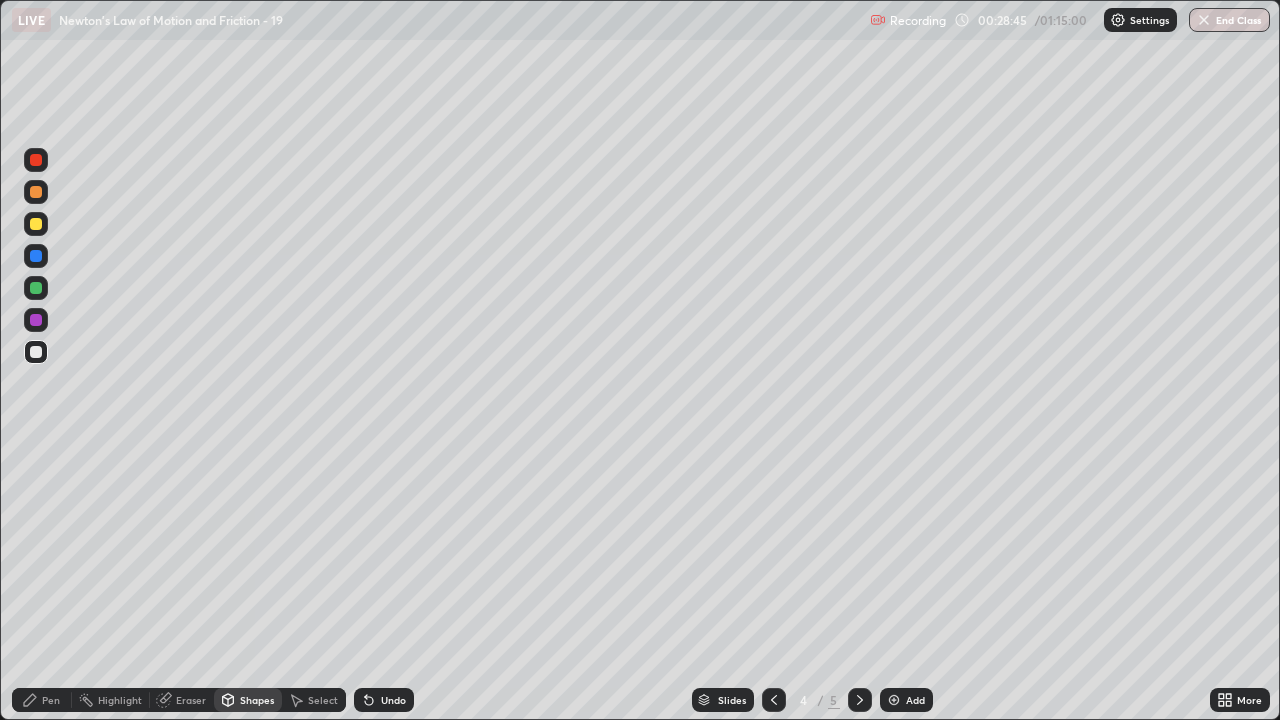 click at bounding box center (36, 320) 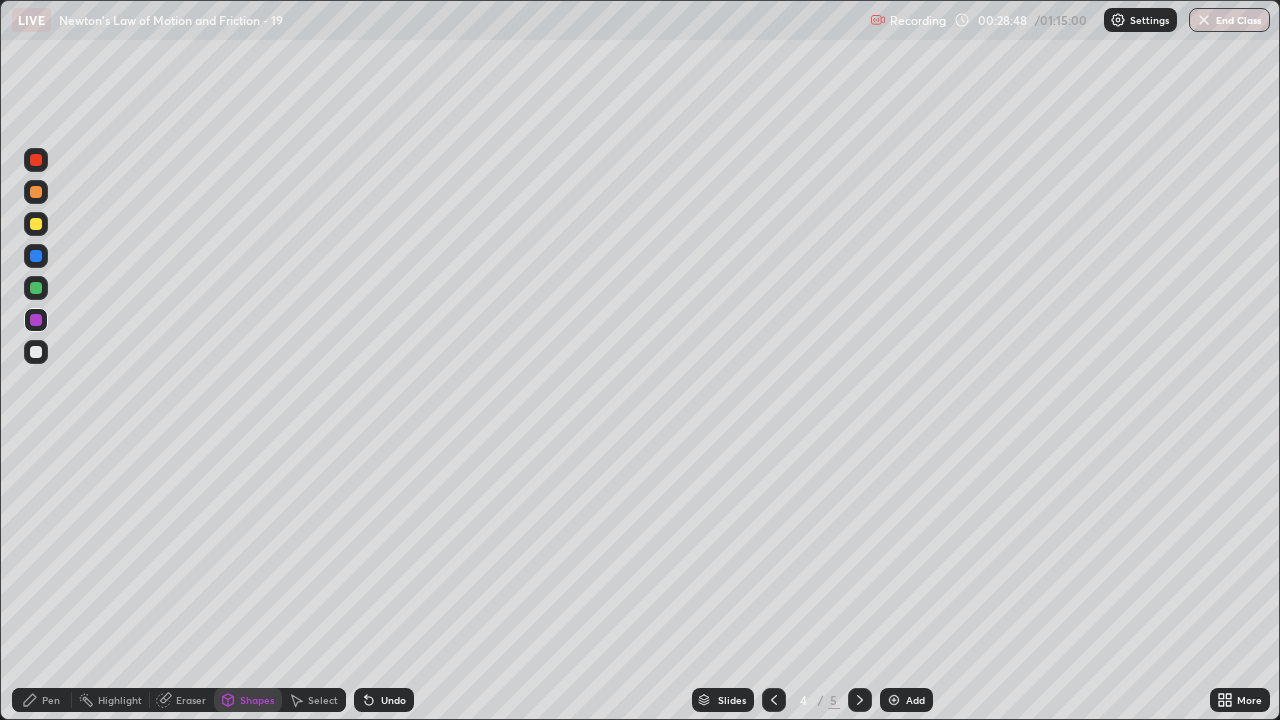 click on "Pen" at bounding box center [51, 700] 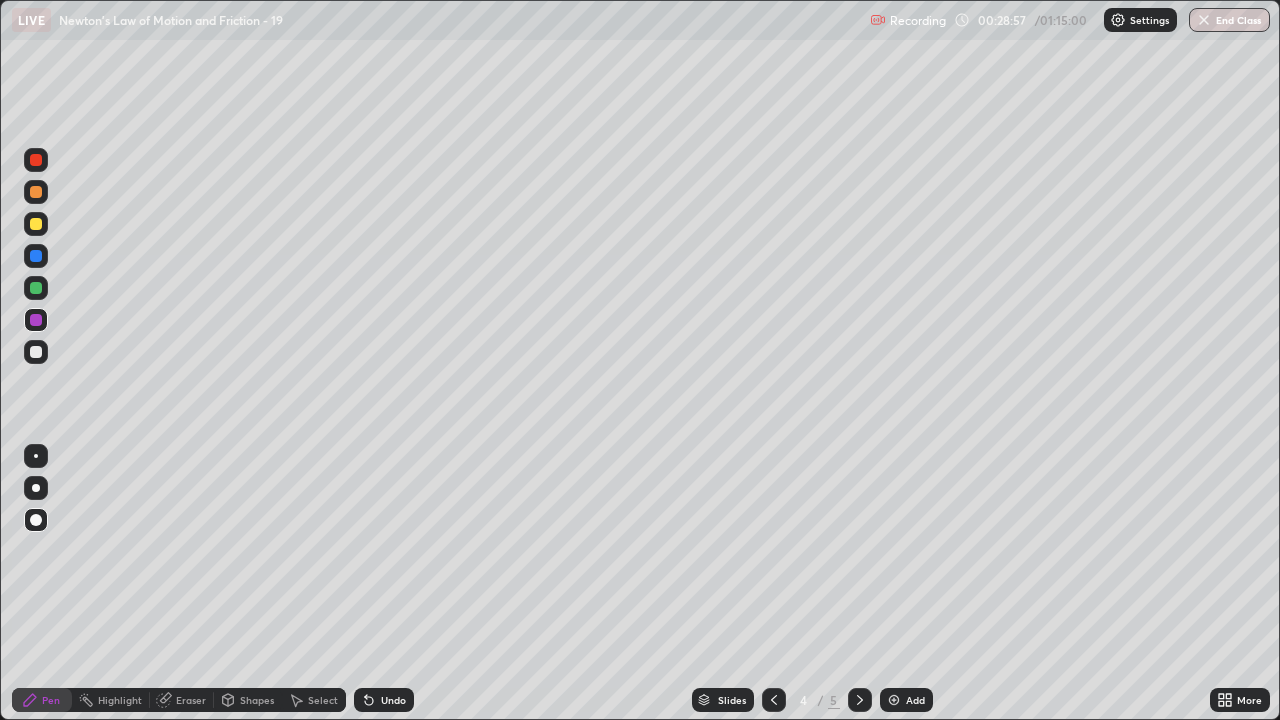 click on "Shapes" at bounding box center [257, 700] 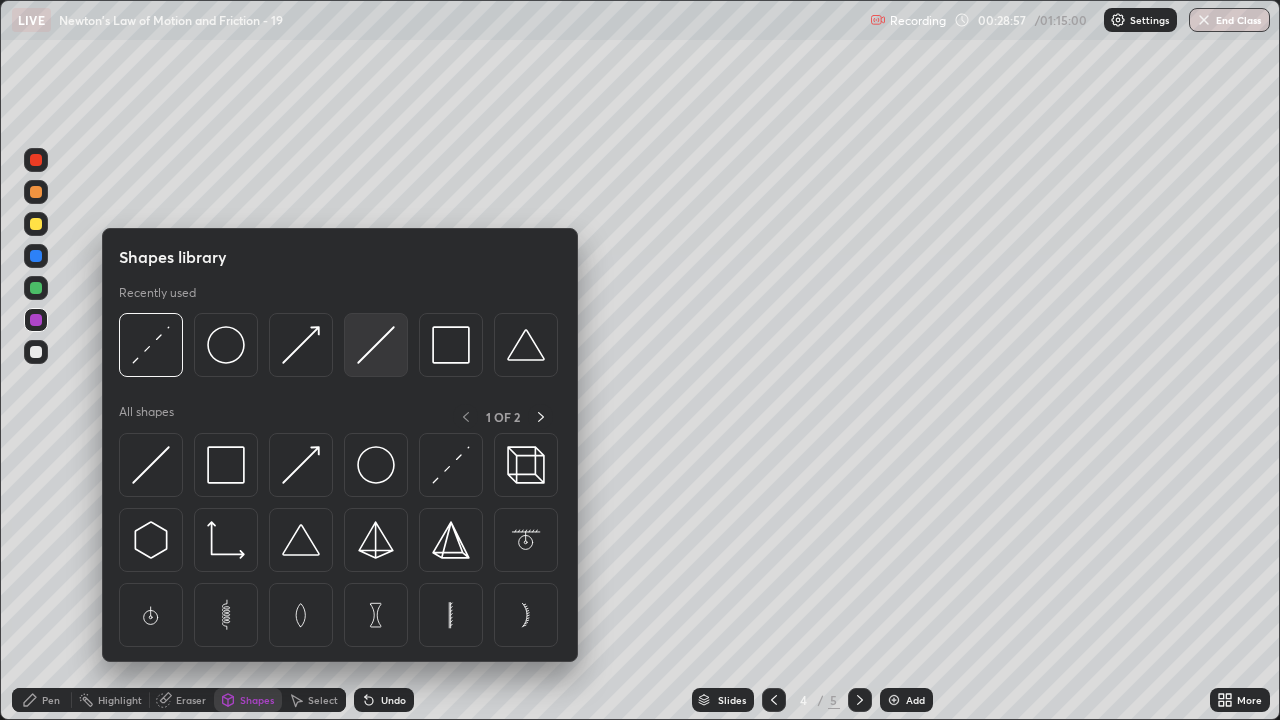 click at bounding box center [376, 345] 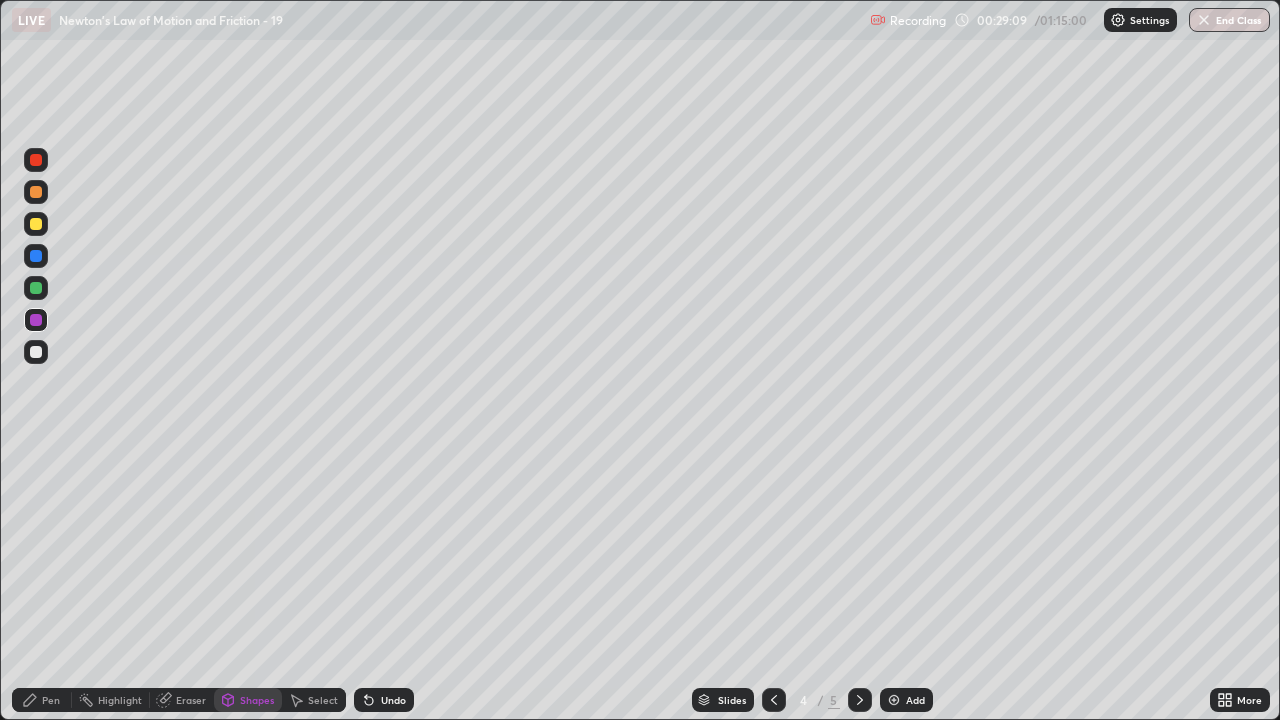 click on "Pen" at bounding box center [42, 700] 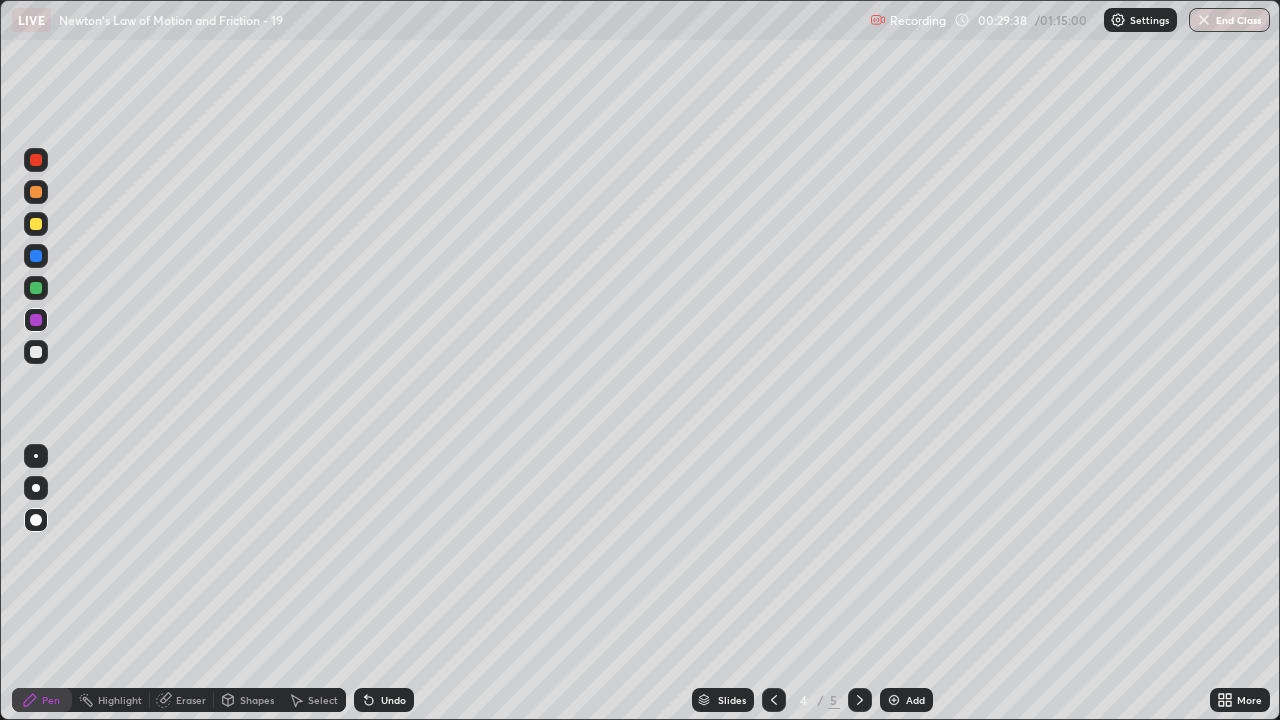 click at bounding box center (36, 288) 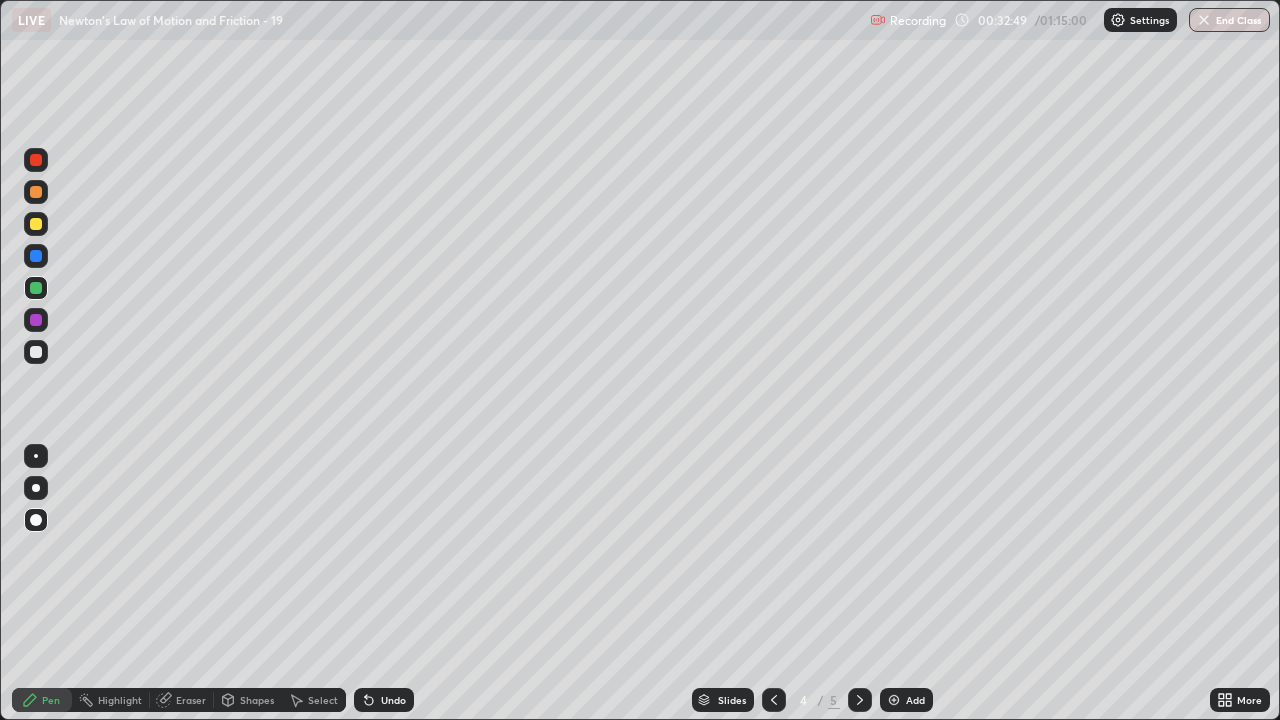 click at bounding box center [36, 256] 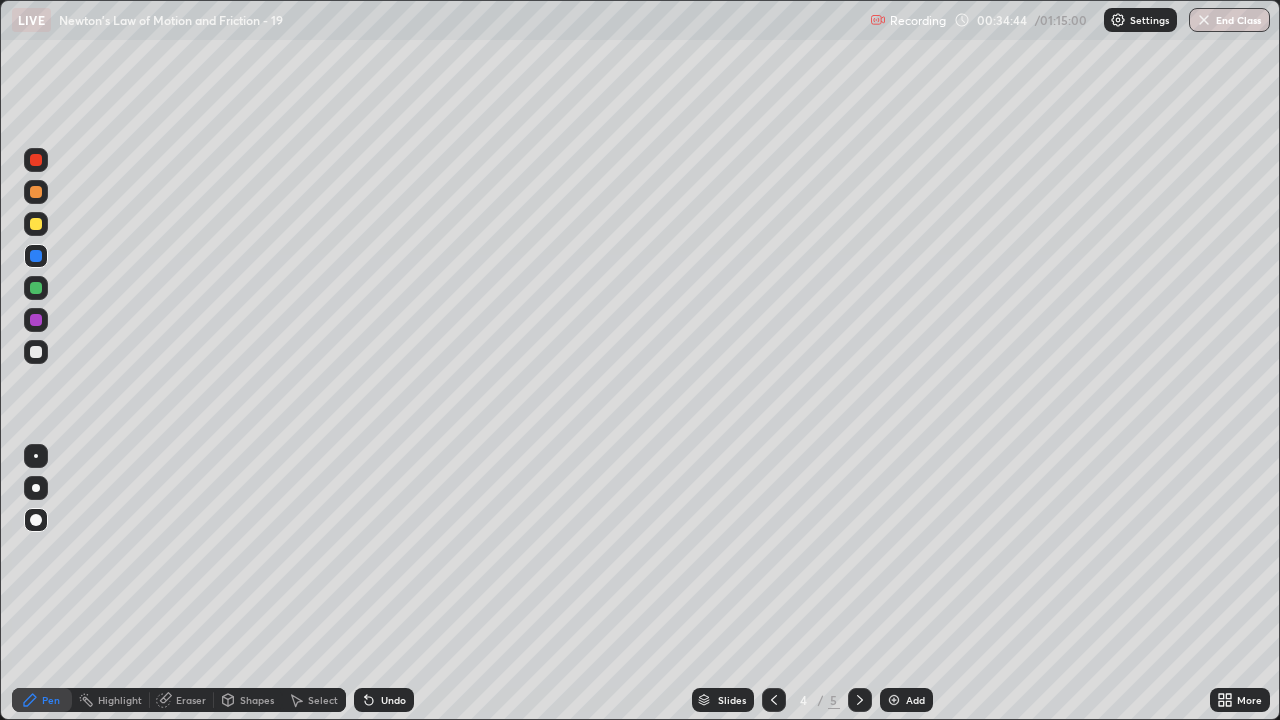 click at bounding box center [36, 224] 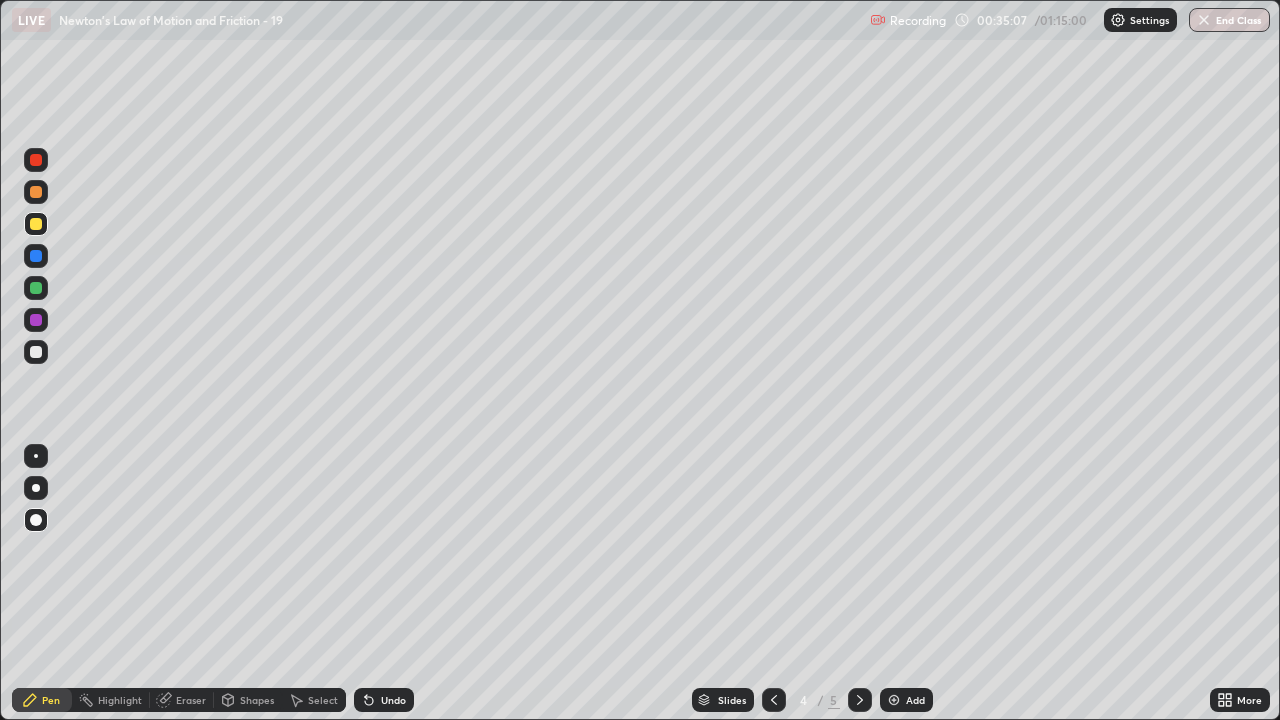 click at bounding box center (36, 256) 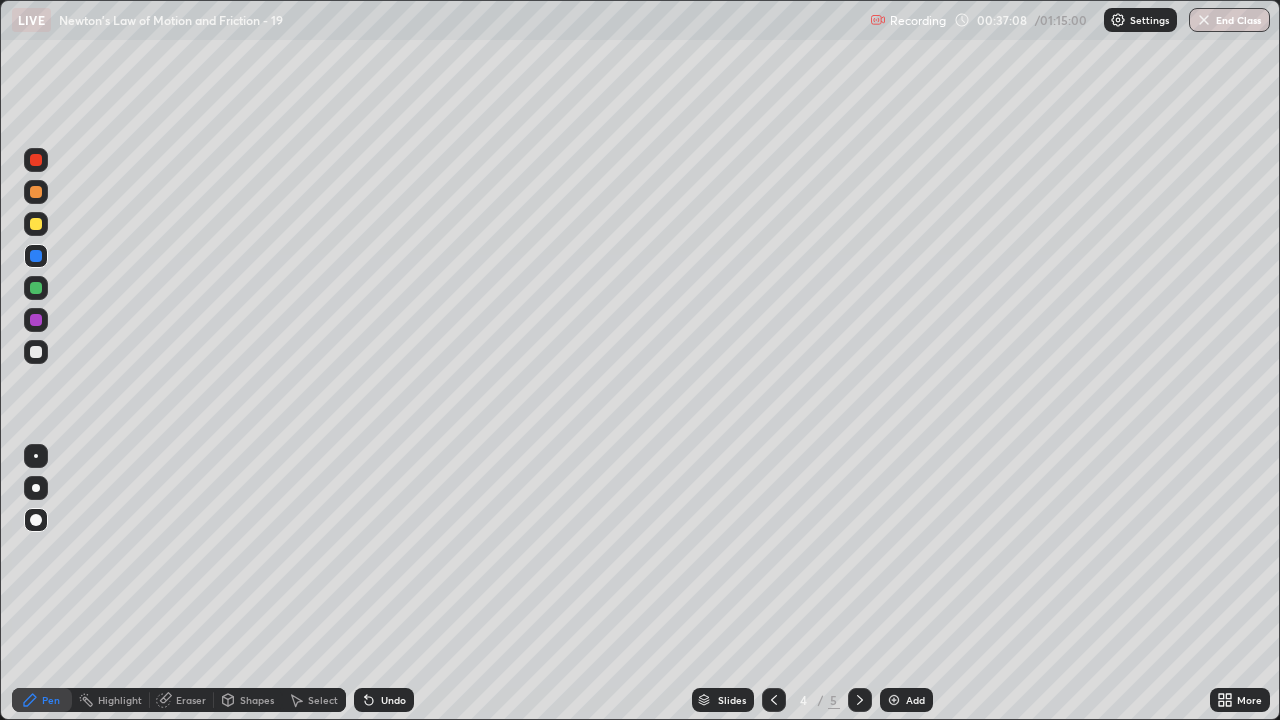 click on "Add" at bounding box center (906, 700) 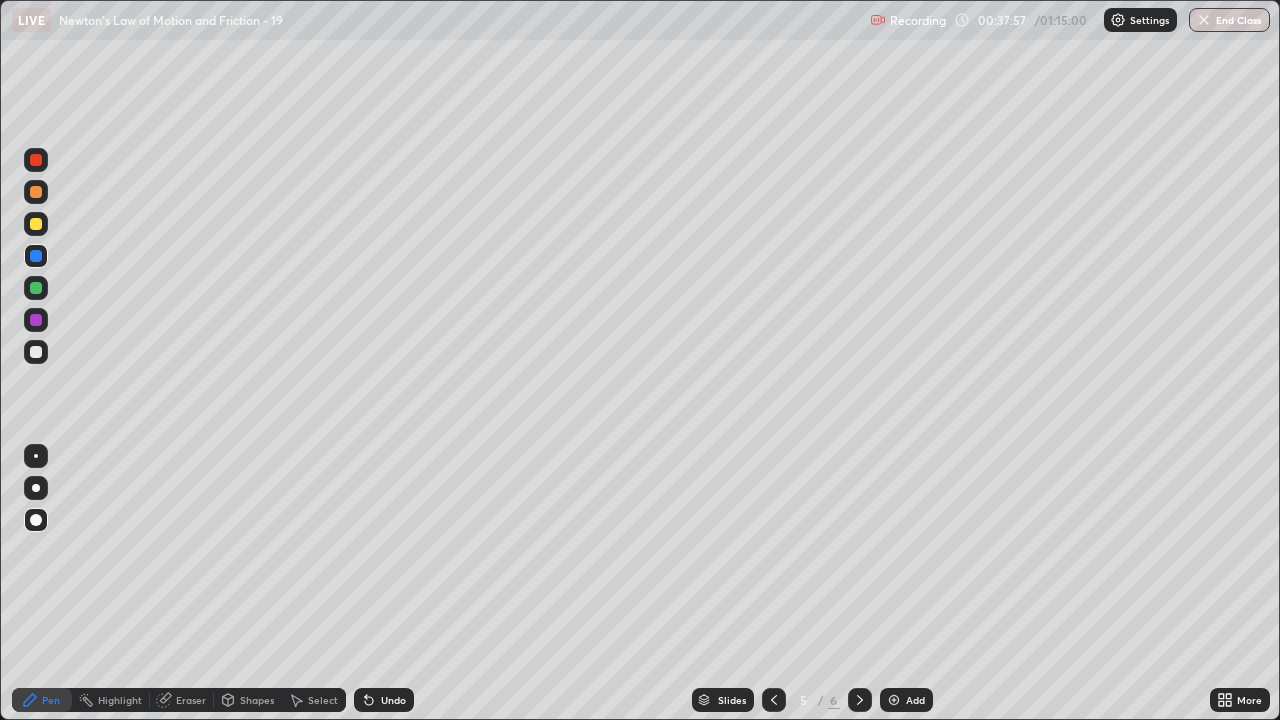 click at bounding box center (36, 320) 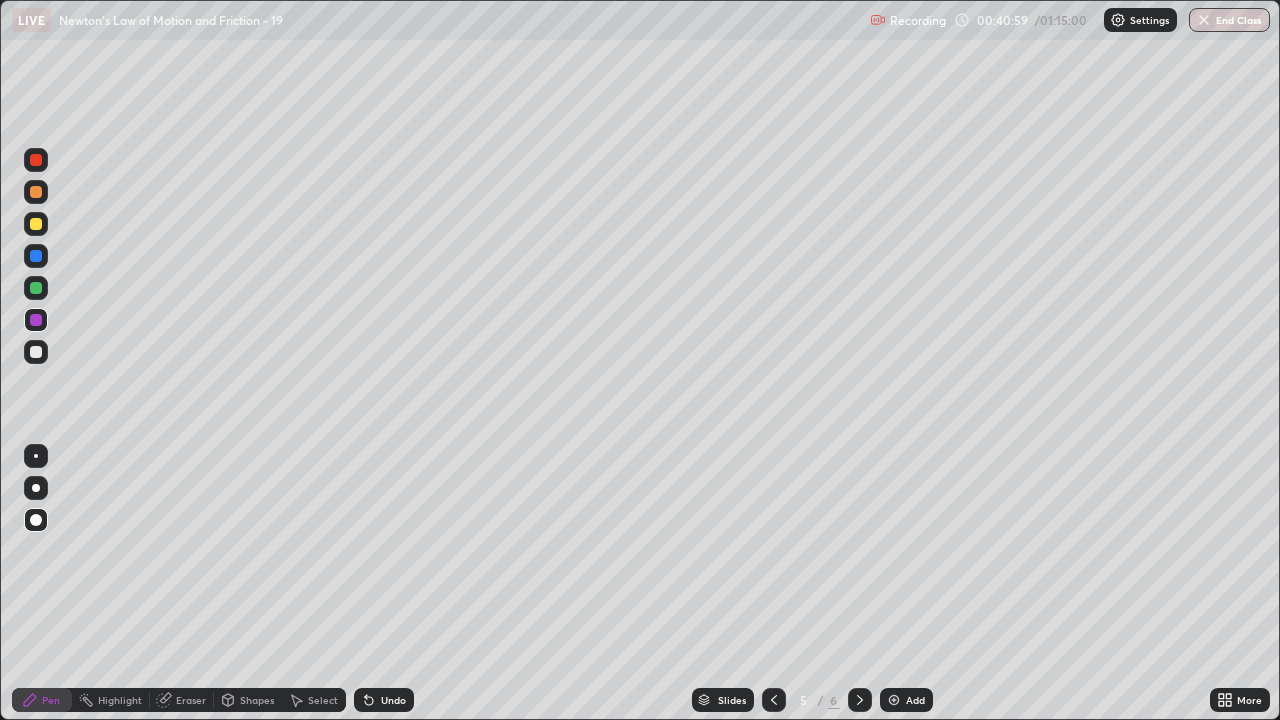 click at bounding box center (36, 224) 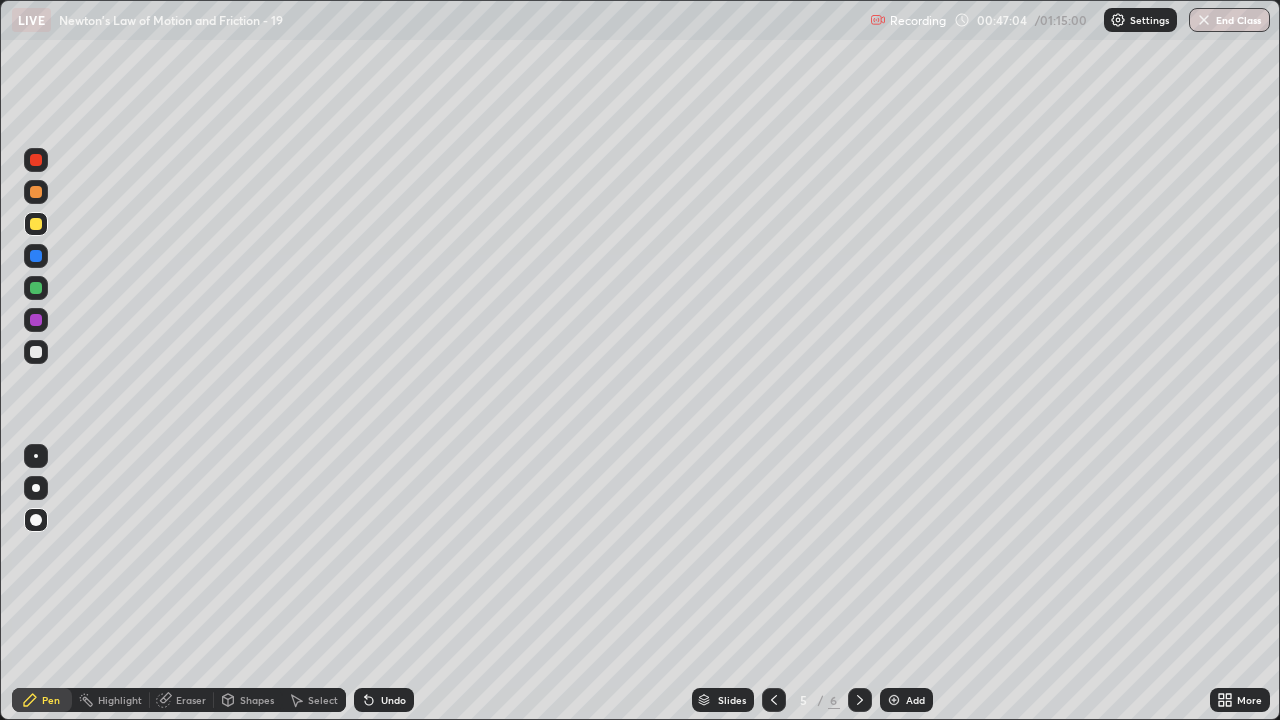 click on "Add" at bounding box center [915, 700] 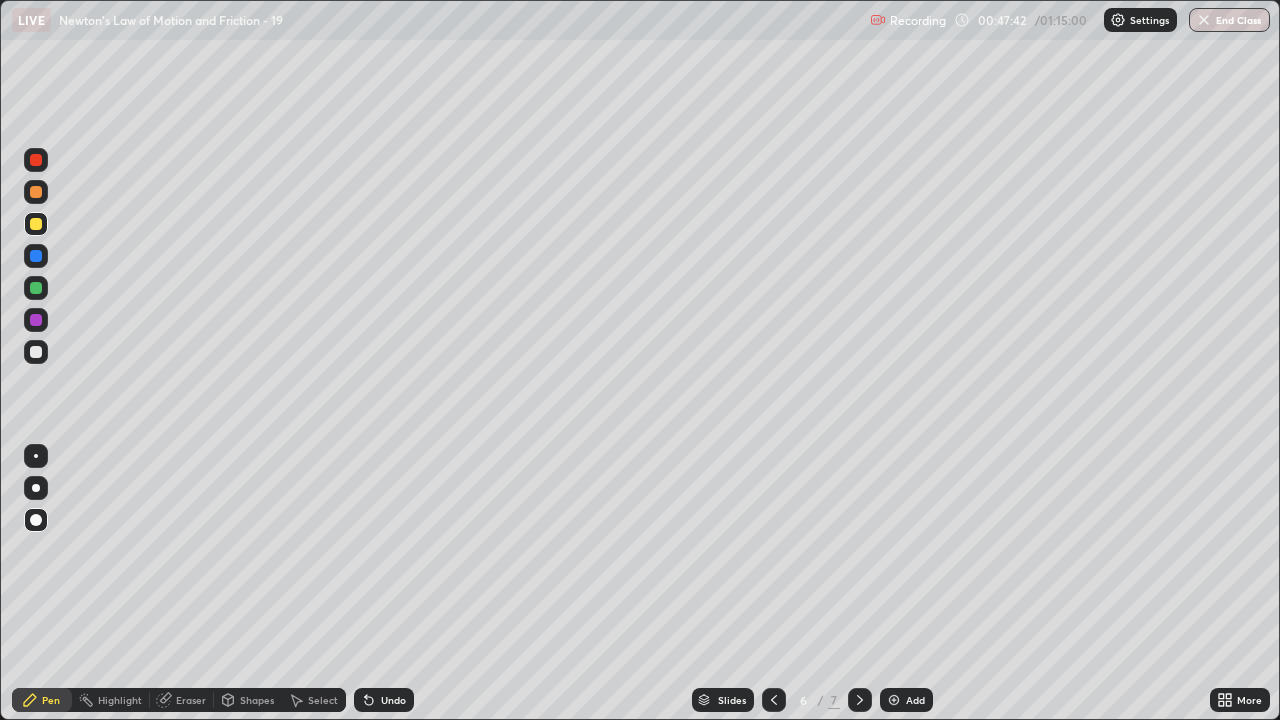 click at bounding box center (36, 352) 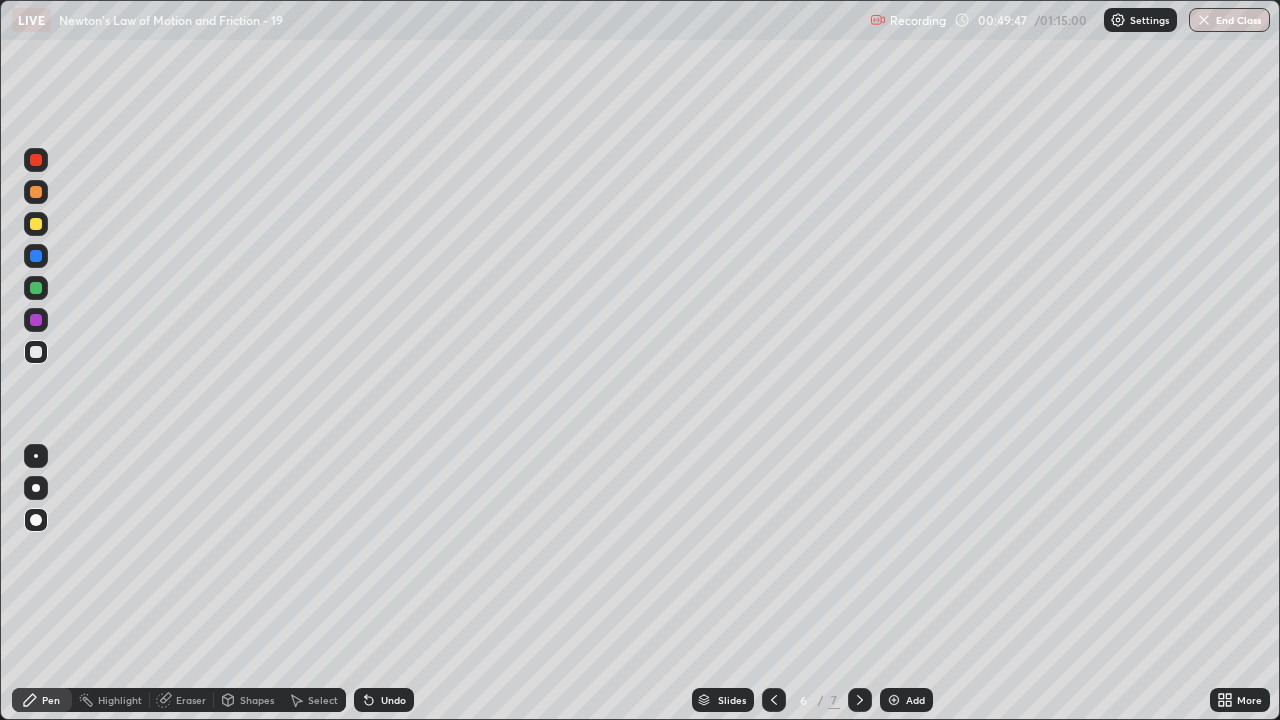 click at bounding box center [36, 288] 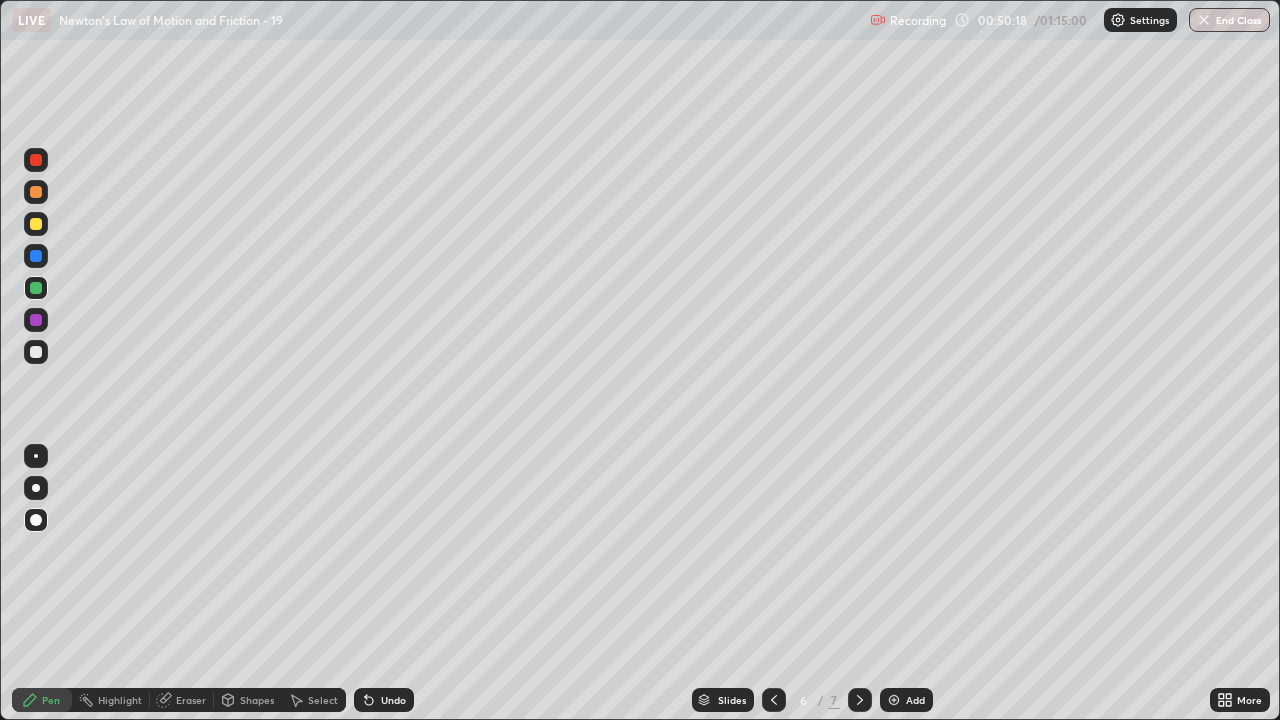 click at bounding box center (36, 352) 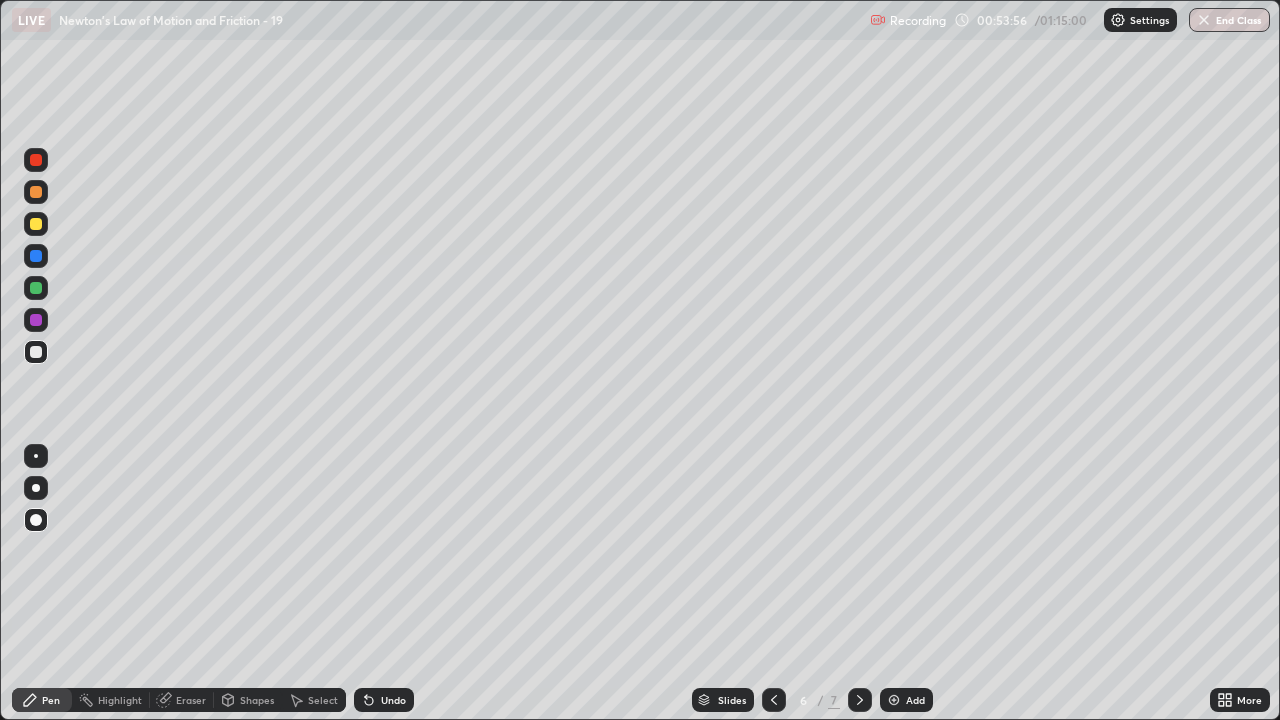 click at bounding box center [894, 700] 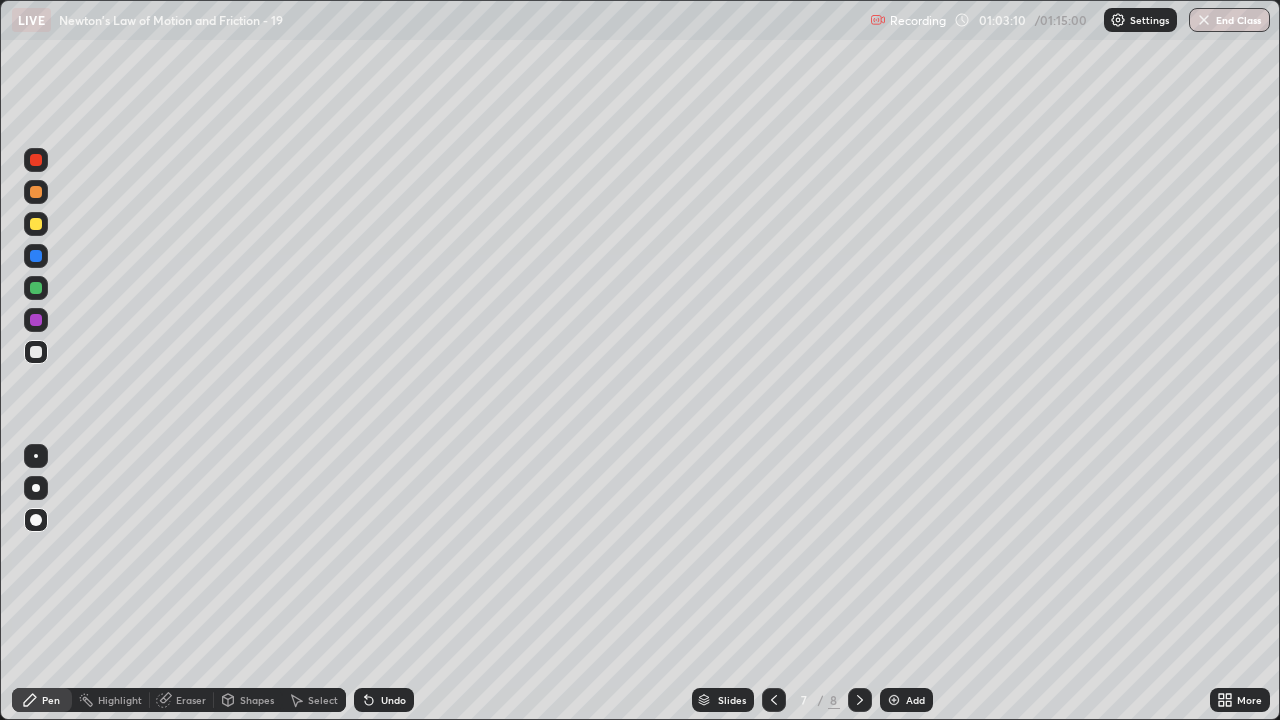 click on "Add" at bounding box center (906, 700) 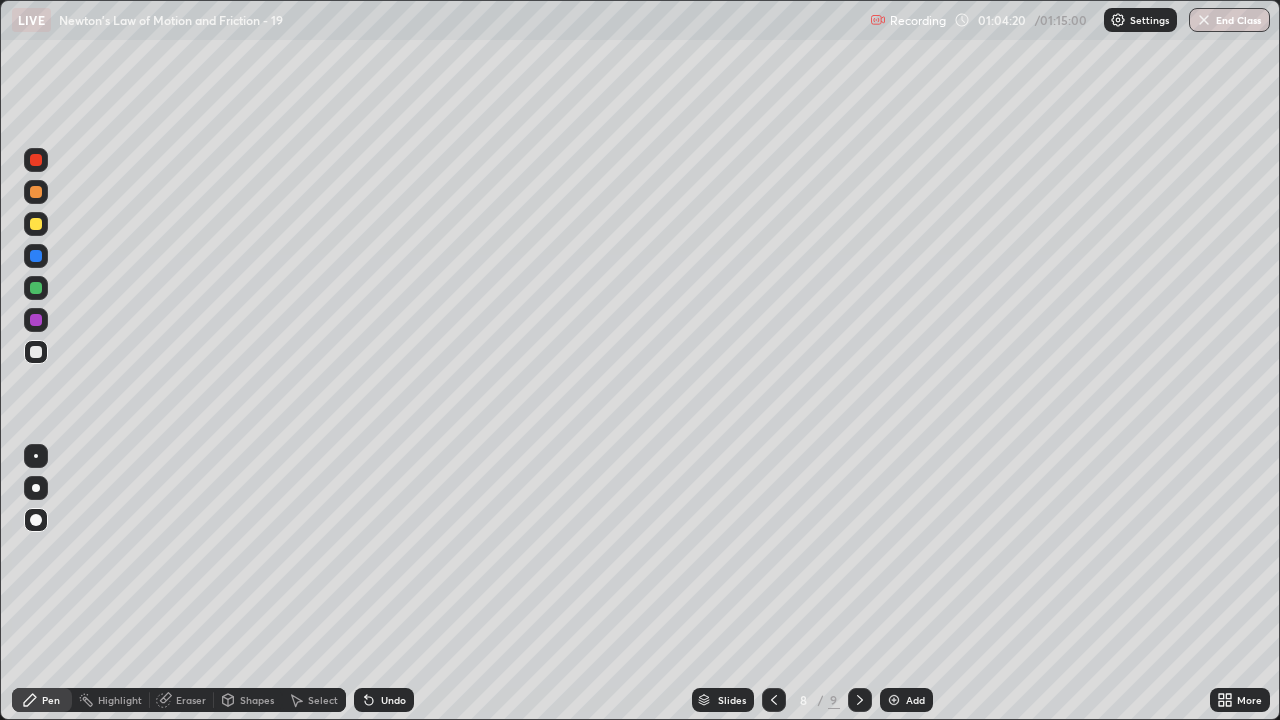 click on "Eraser" at bounding box center [191, 700] 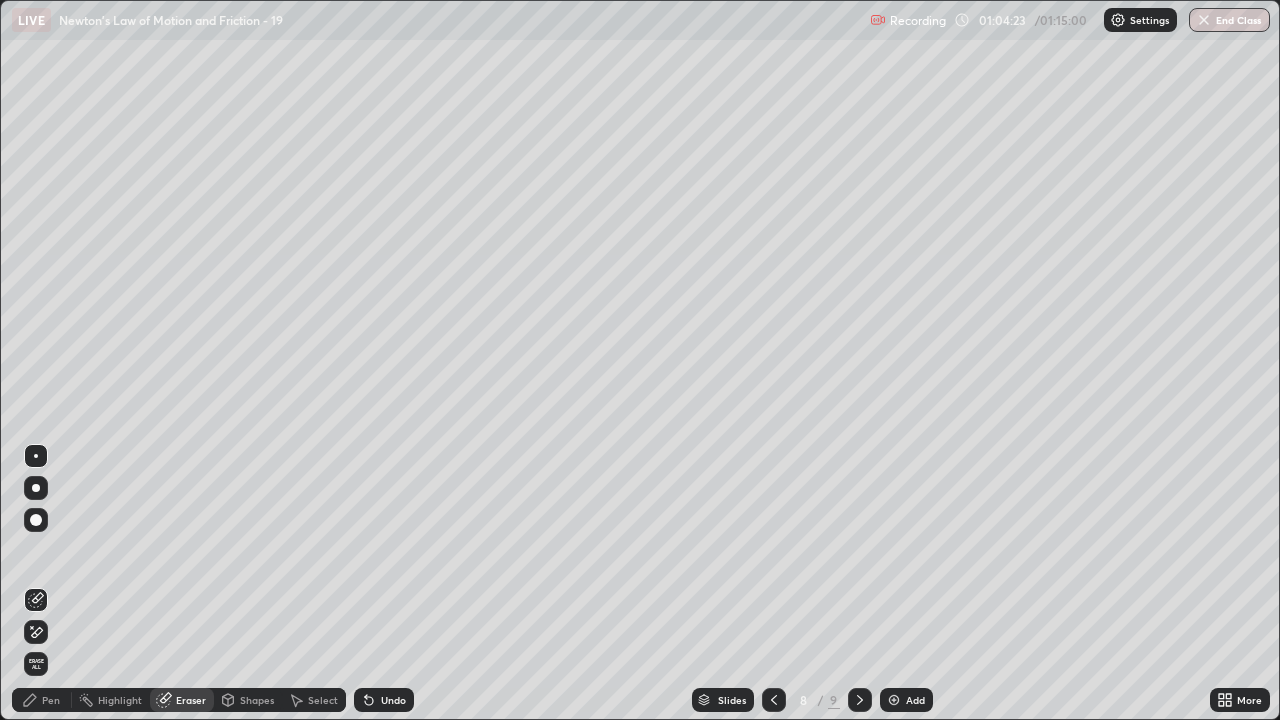 click on "Pen" at bounding box center (51, 700) 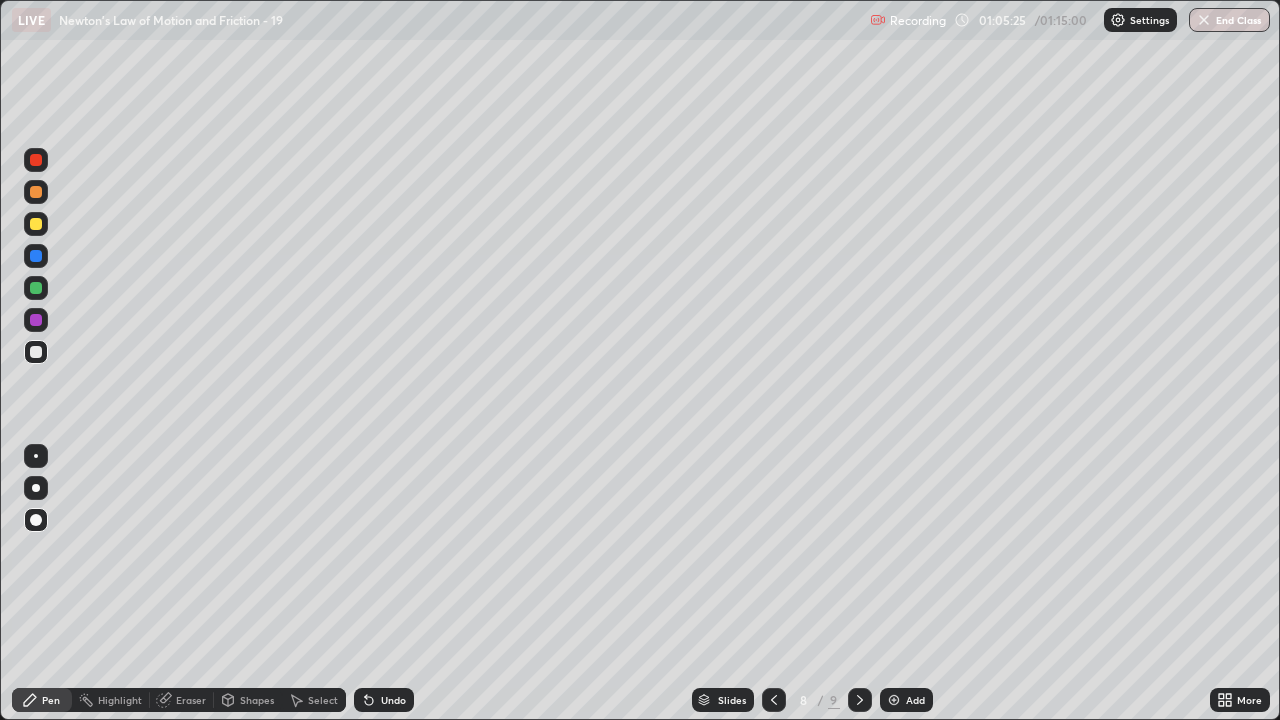 click at bounding box center (36, 288) 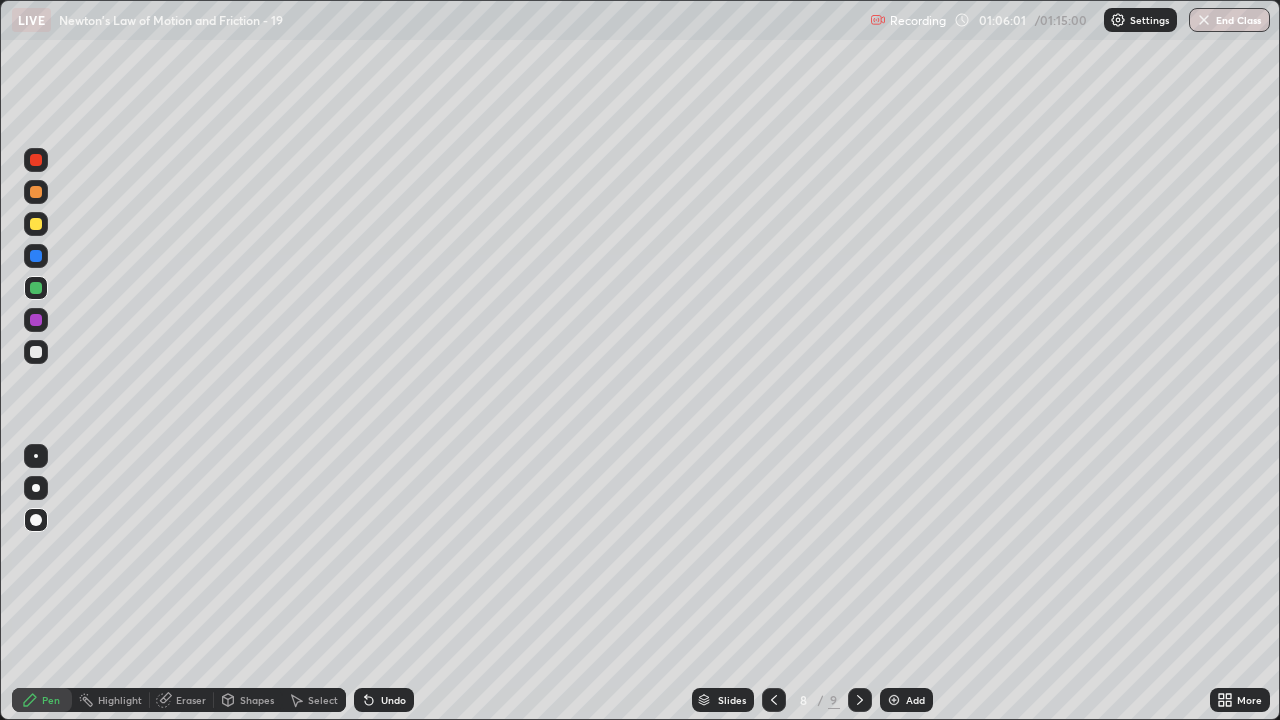 click on "Undo" at bounding box center (384, 700) 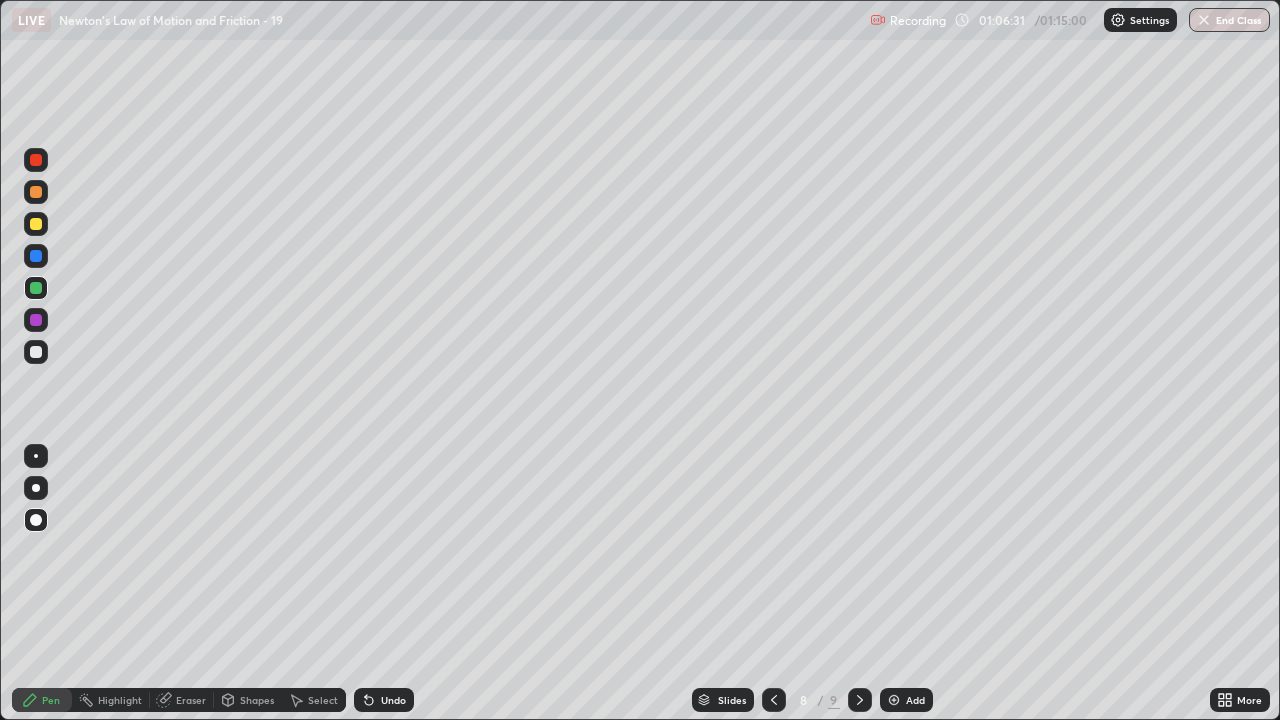 click at bounding box center (36, 320) 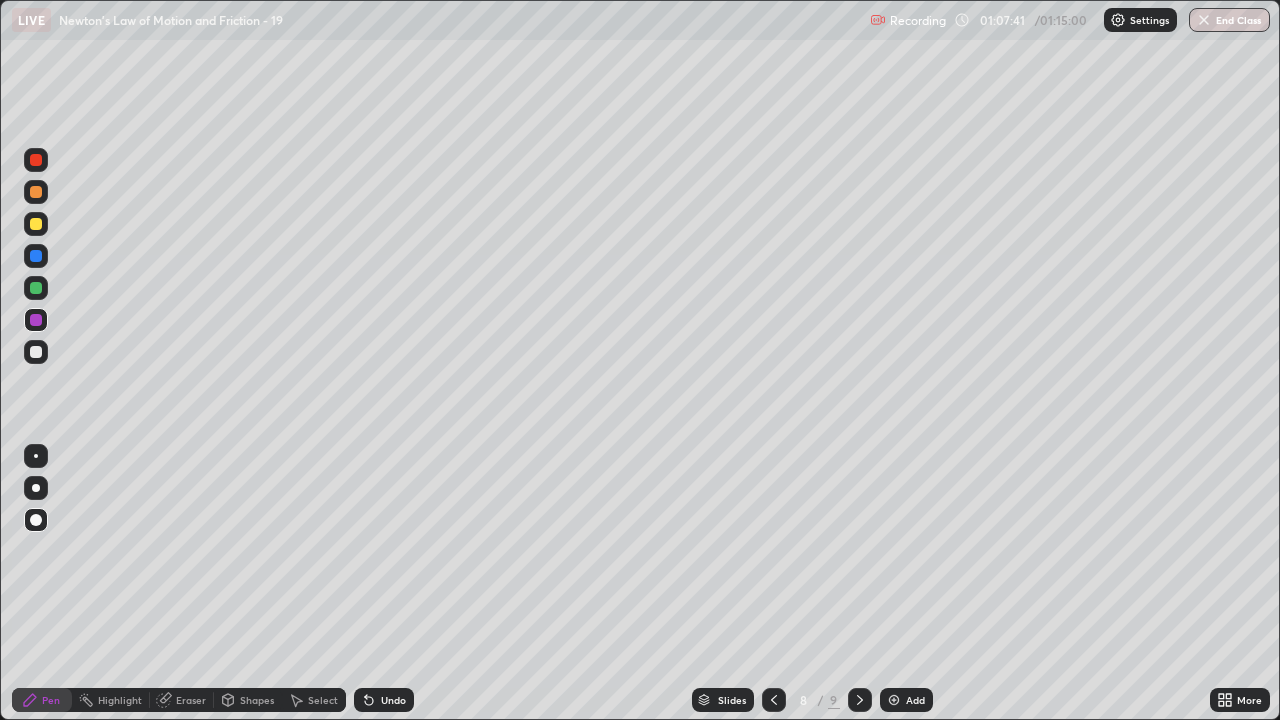 click at bounding box center (36, 352) 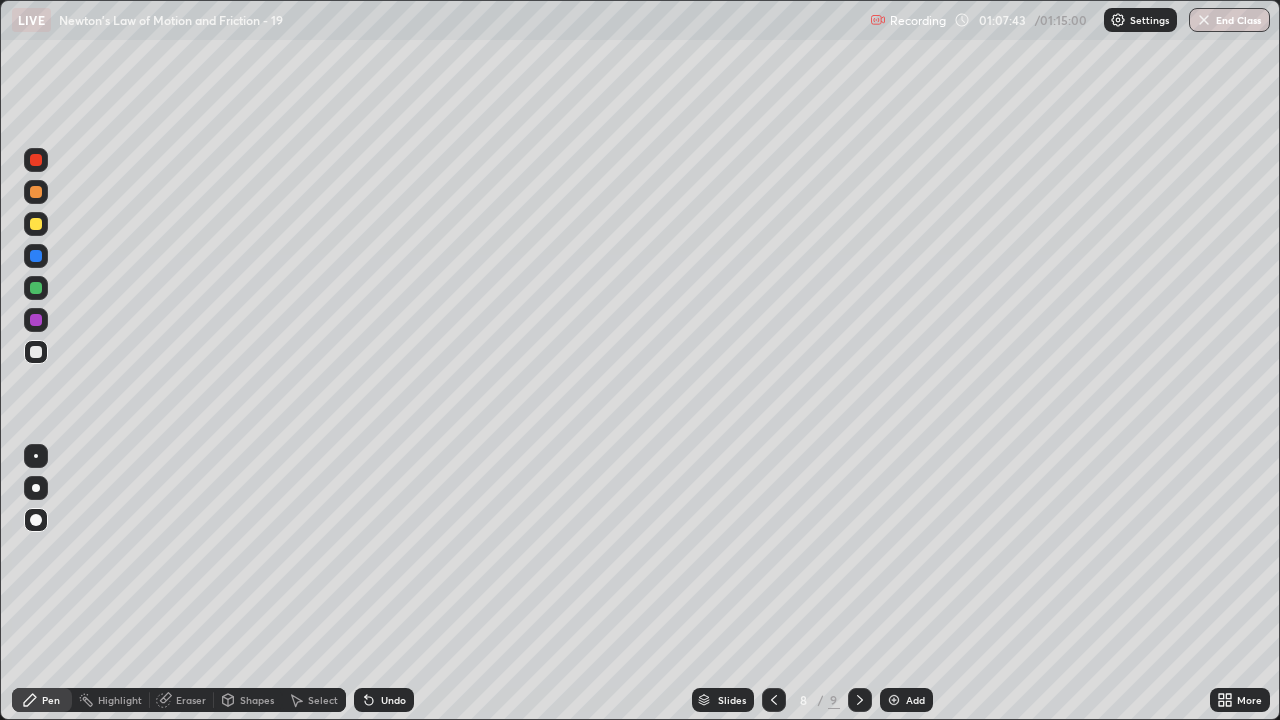 click at bounding box center [36, 256] 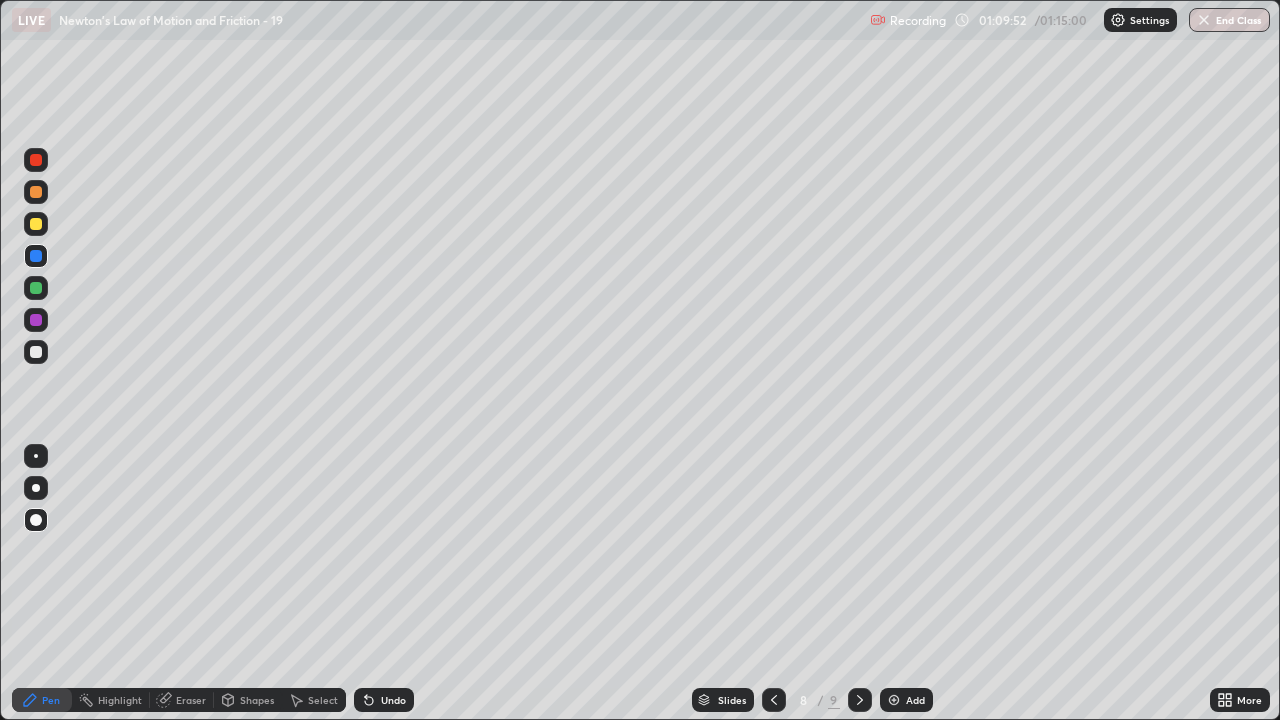 click on "Undo" at bounding box center [384, 700] 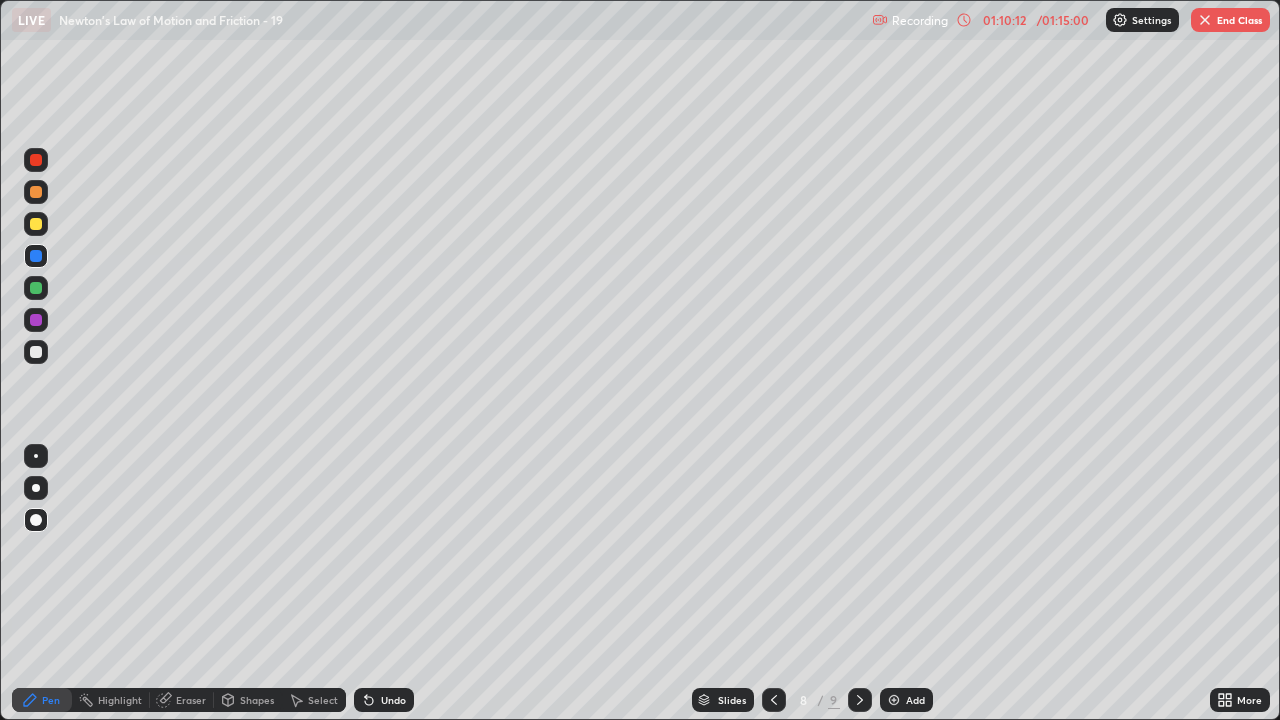 click at bounding box center [36, 352] 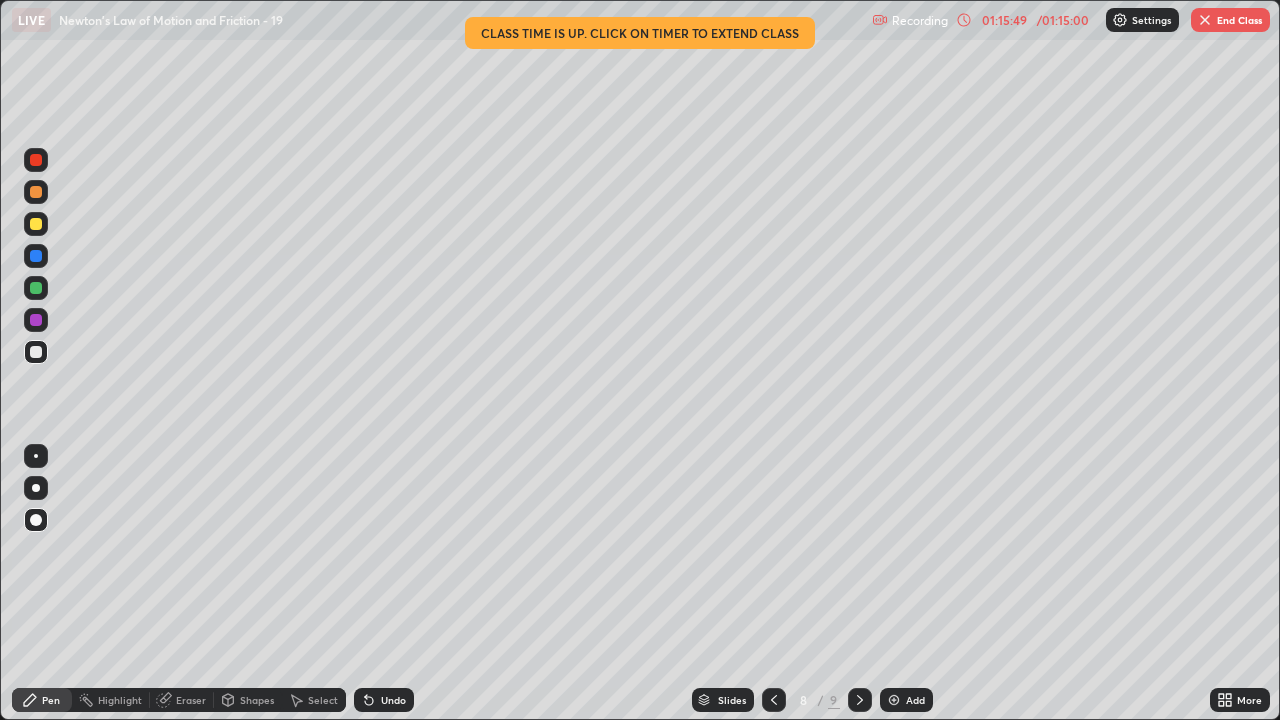 click at bounding box center (1205, 20) 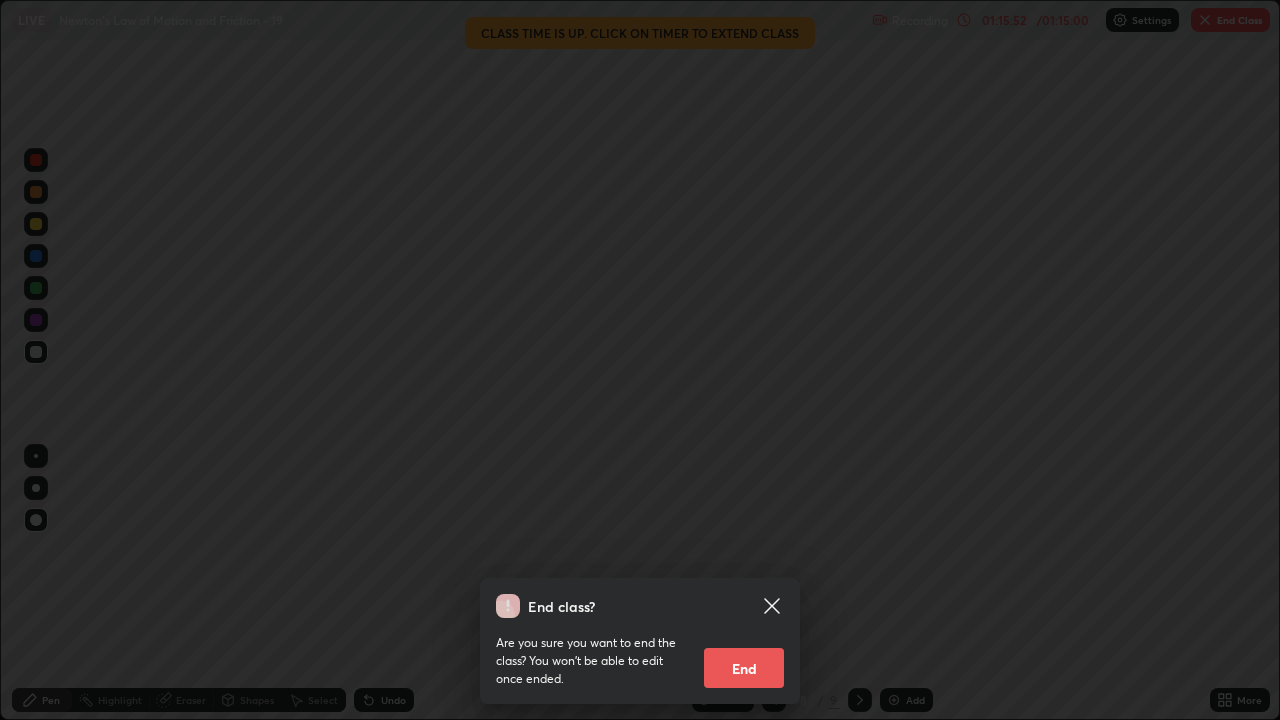 click on "End" at bounding box center (744, 668) 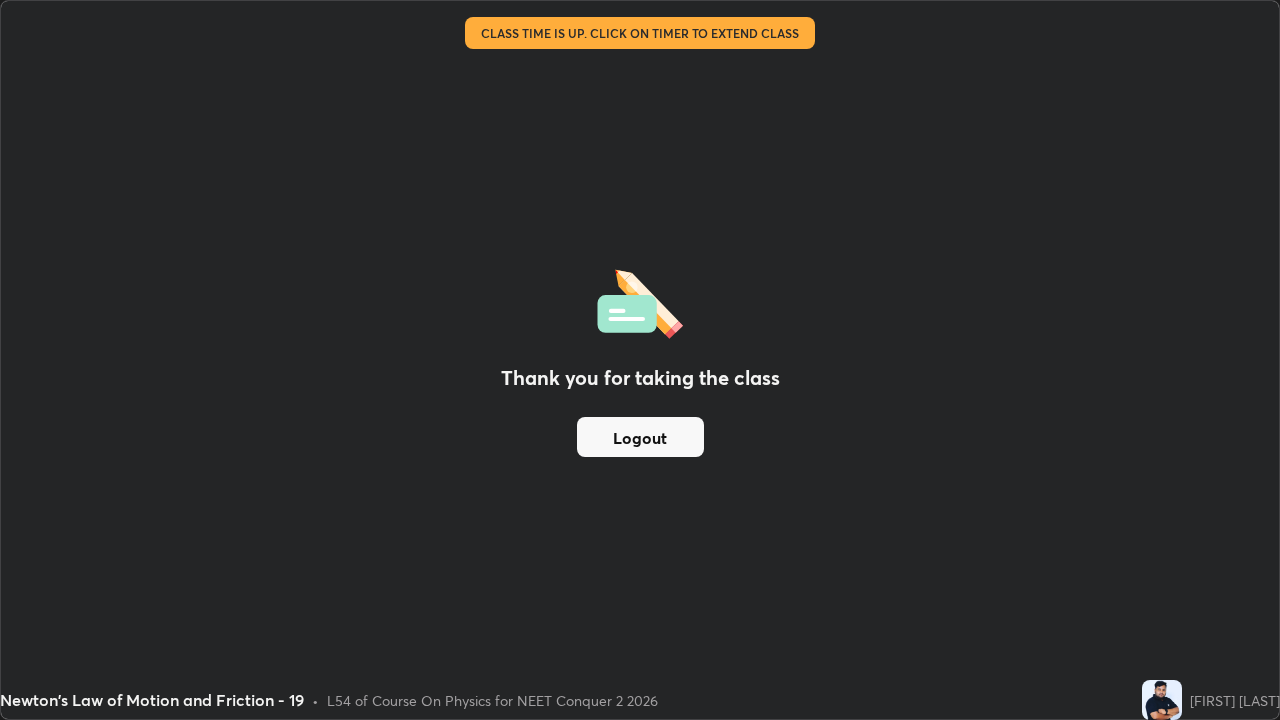 click on "Logout" at bounding box center (640, 437) 